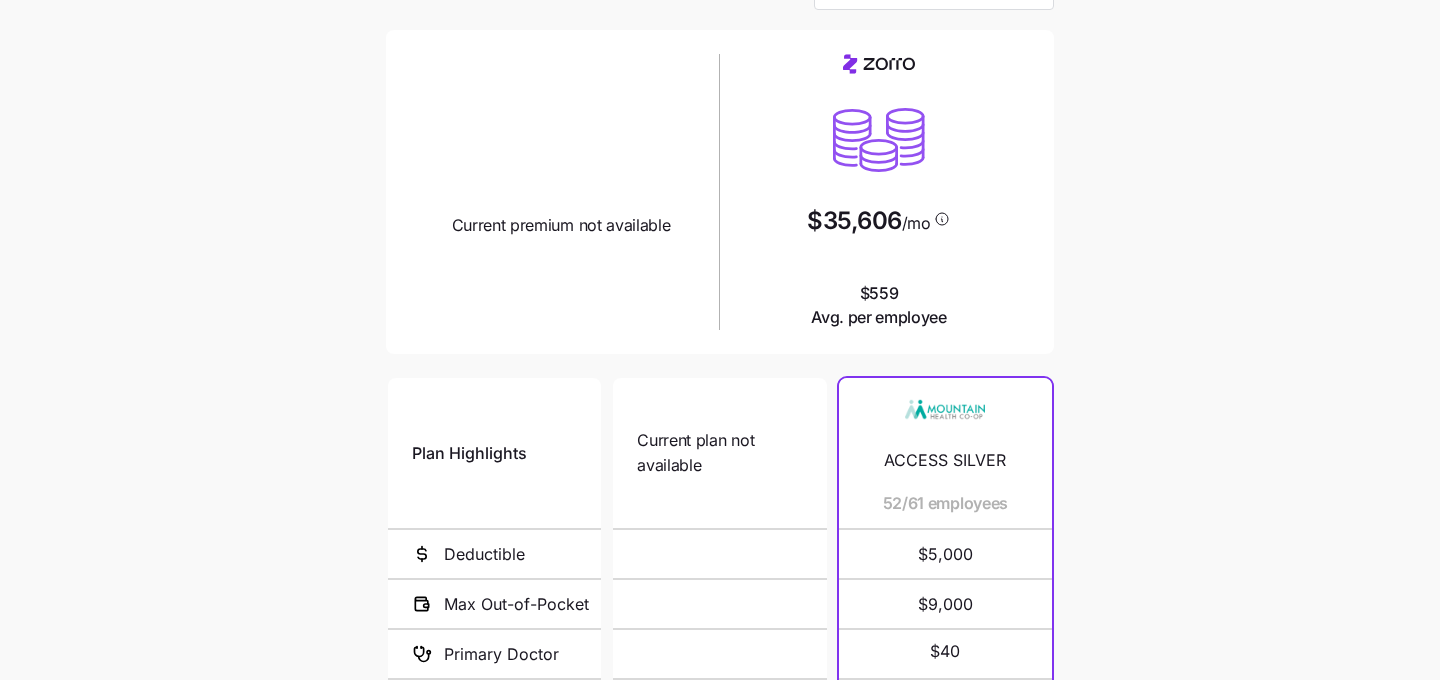 scroll, scrollTop: 138, scrollLeft: 0, axis: vertical 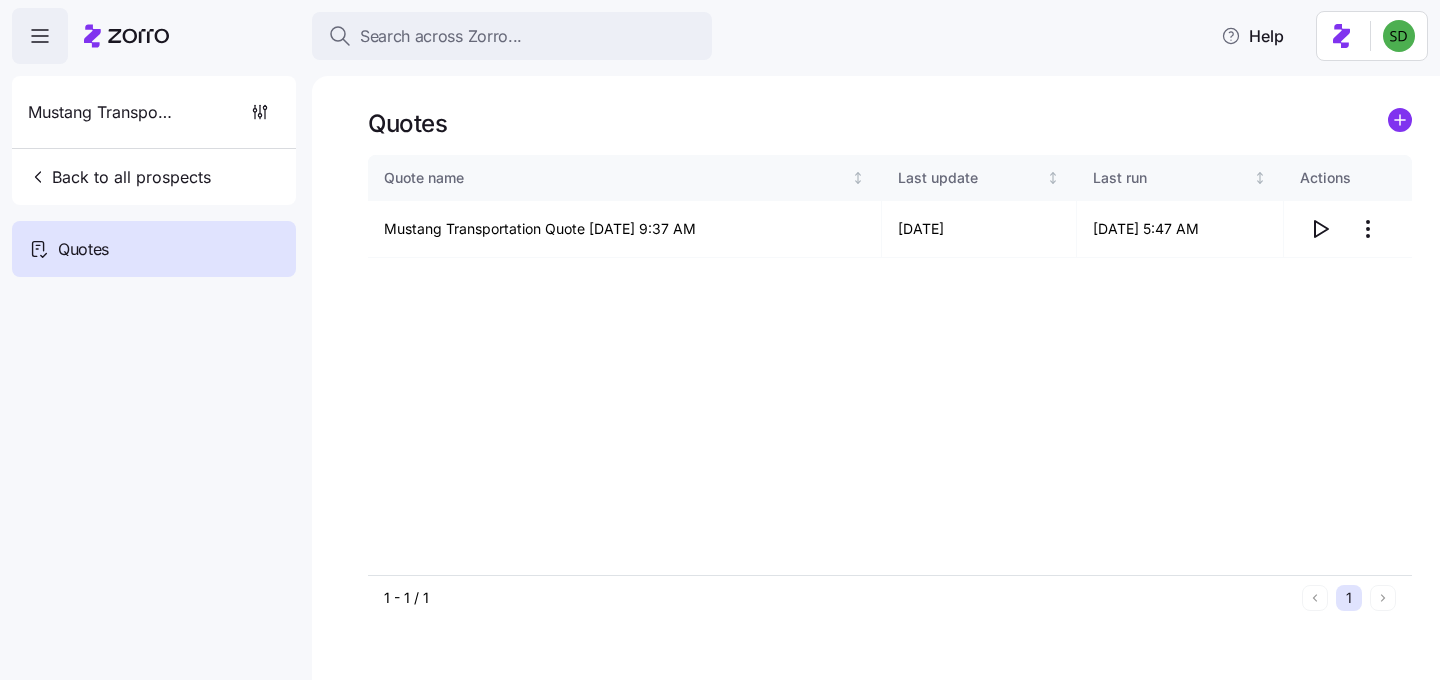 click 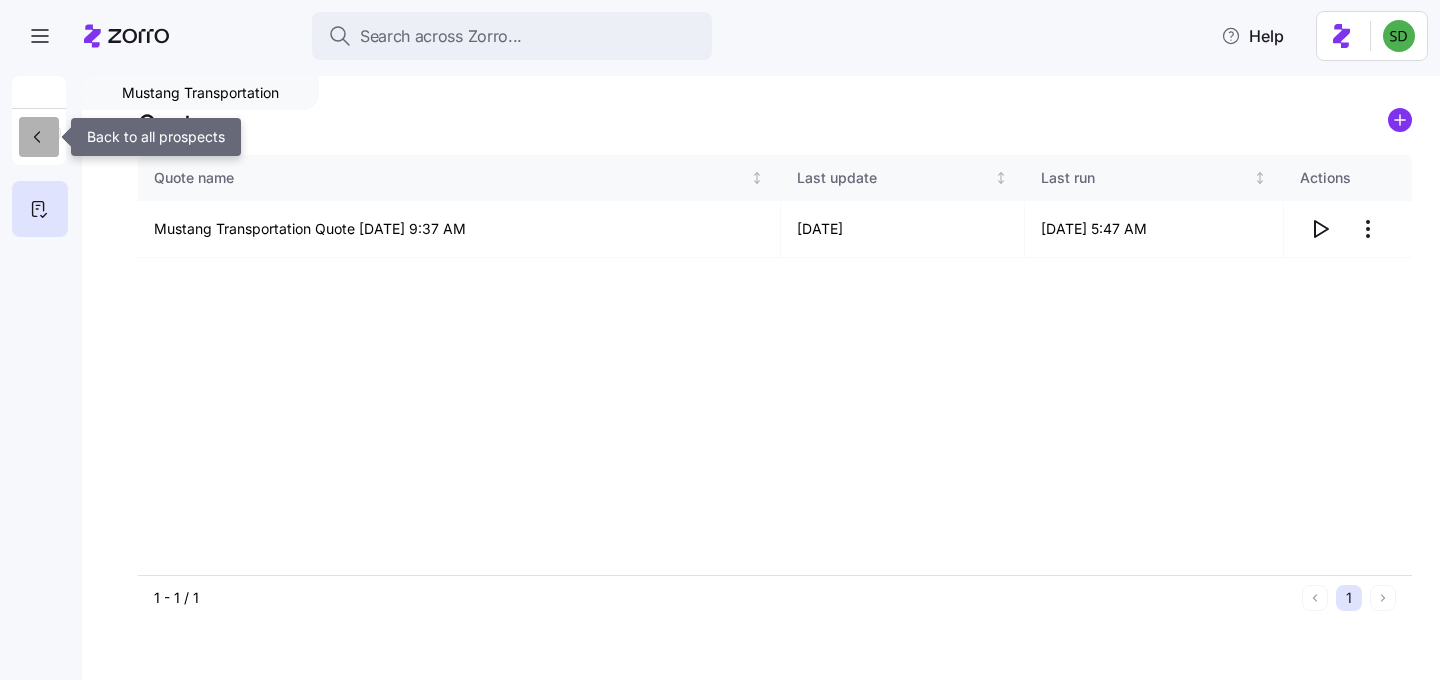 click at bounding box center (39, 137) 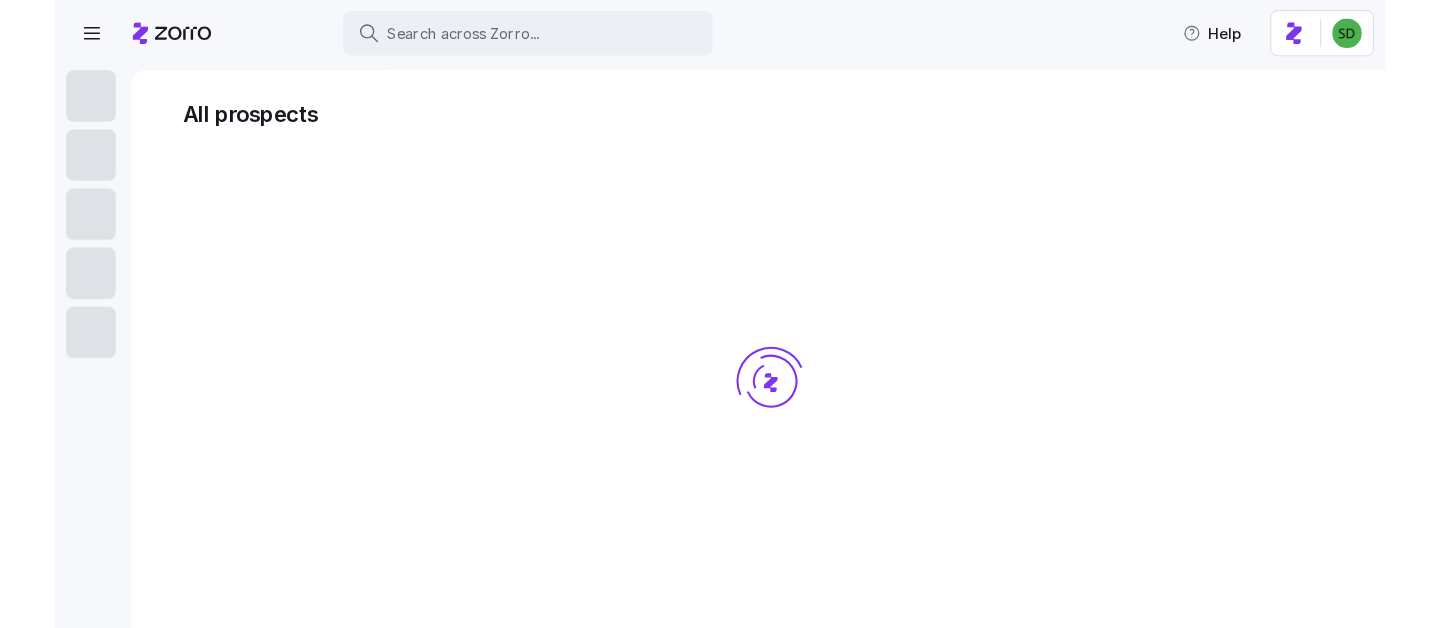 scroll, scrollTop: 0, scrollLeft: 0, axis: both 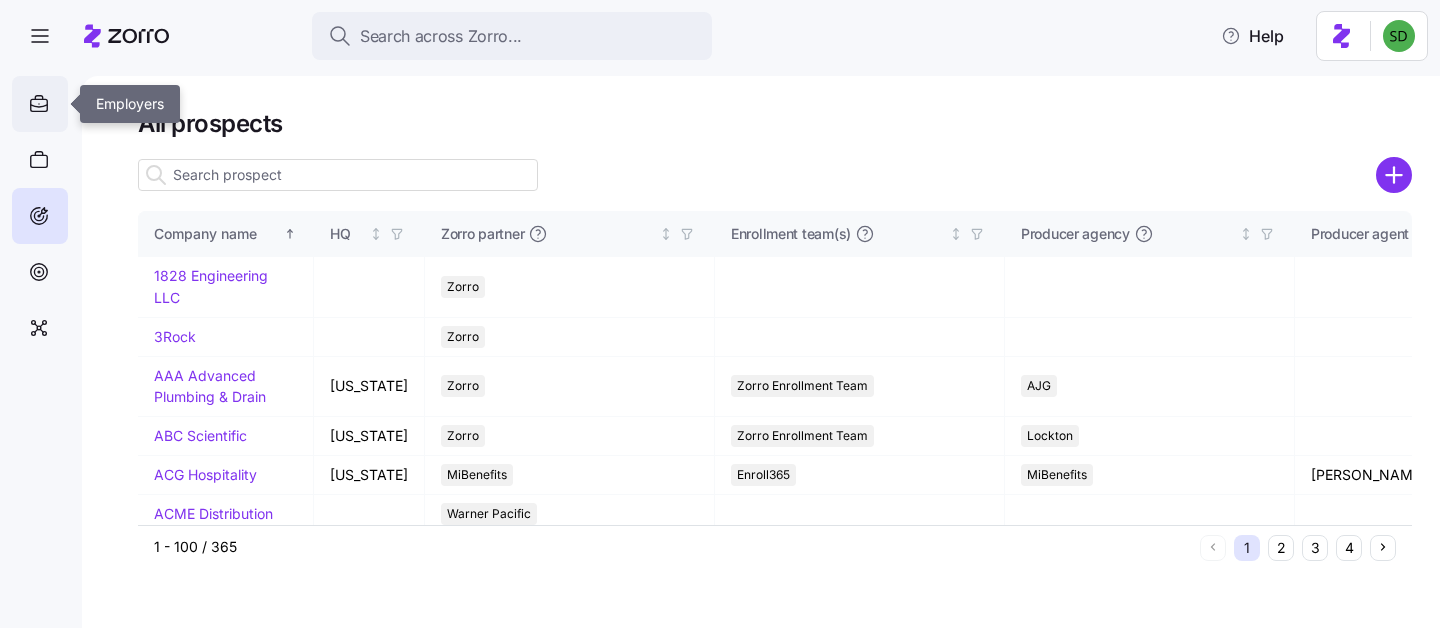 click 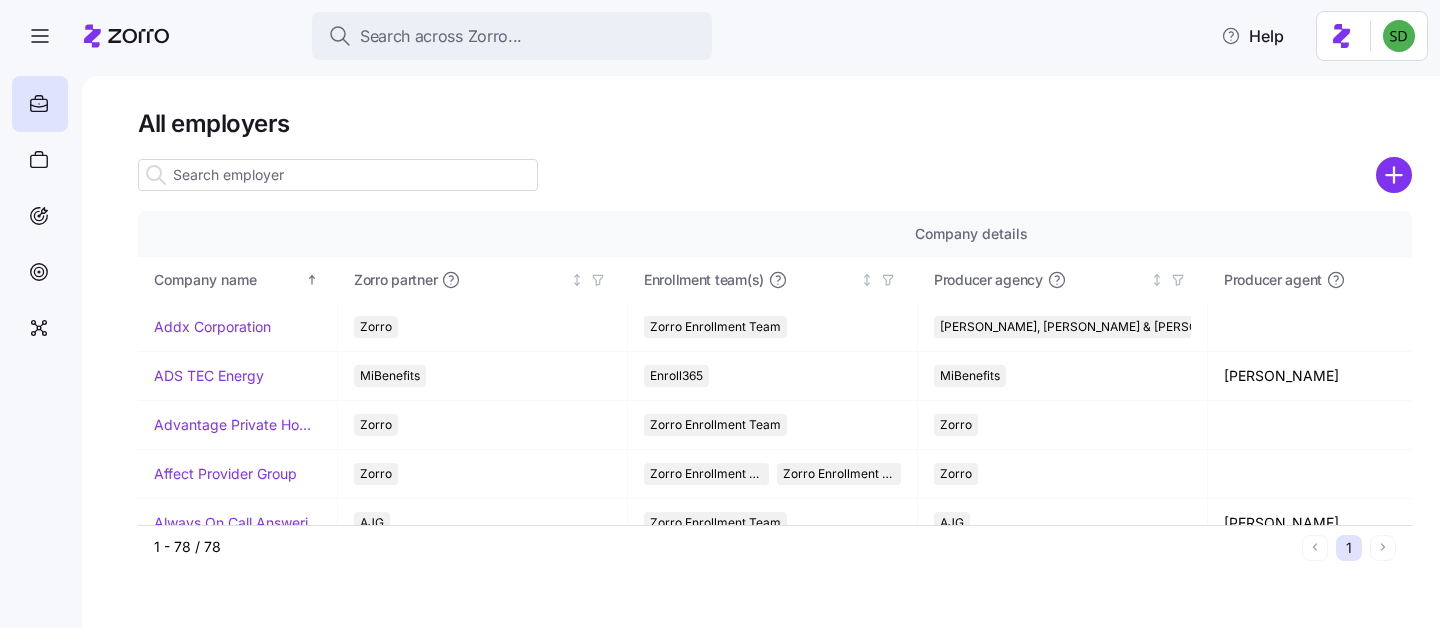click at bounding box center (338, 175) 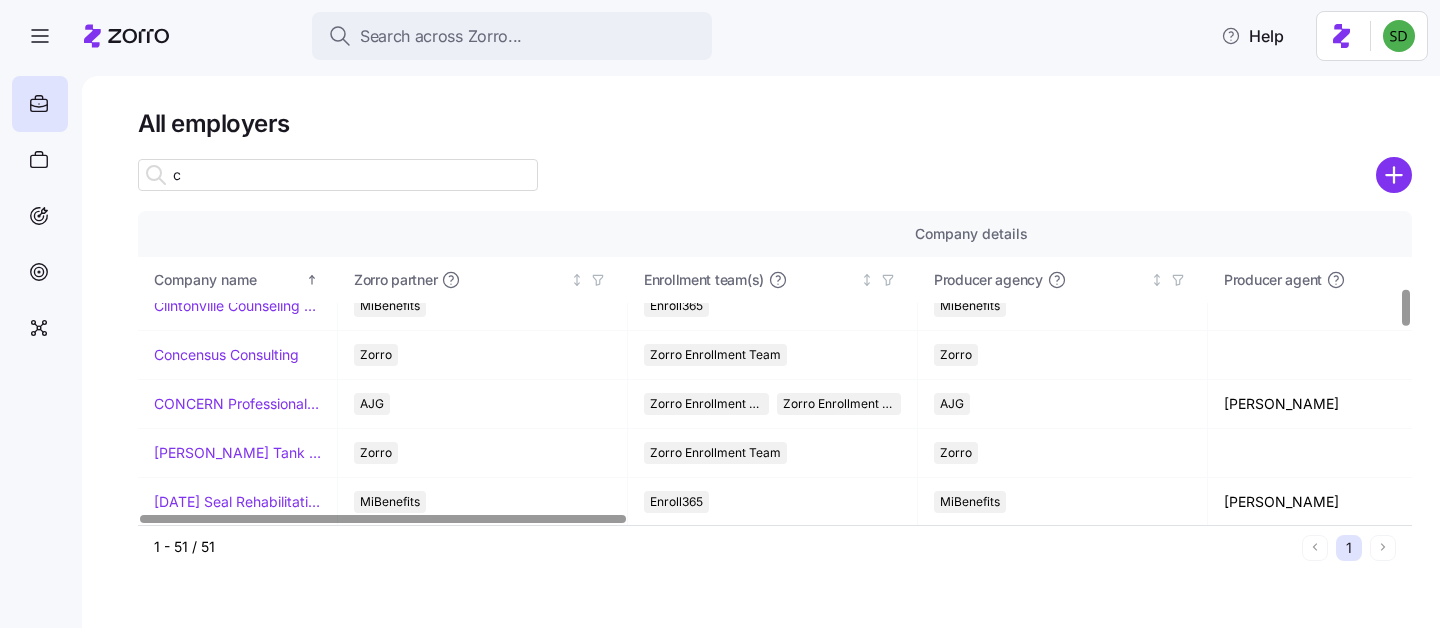 scroll, scrollTop: 659, scrollLeft: 0, axis: vertical 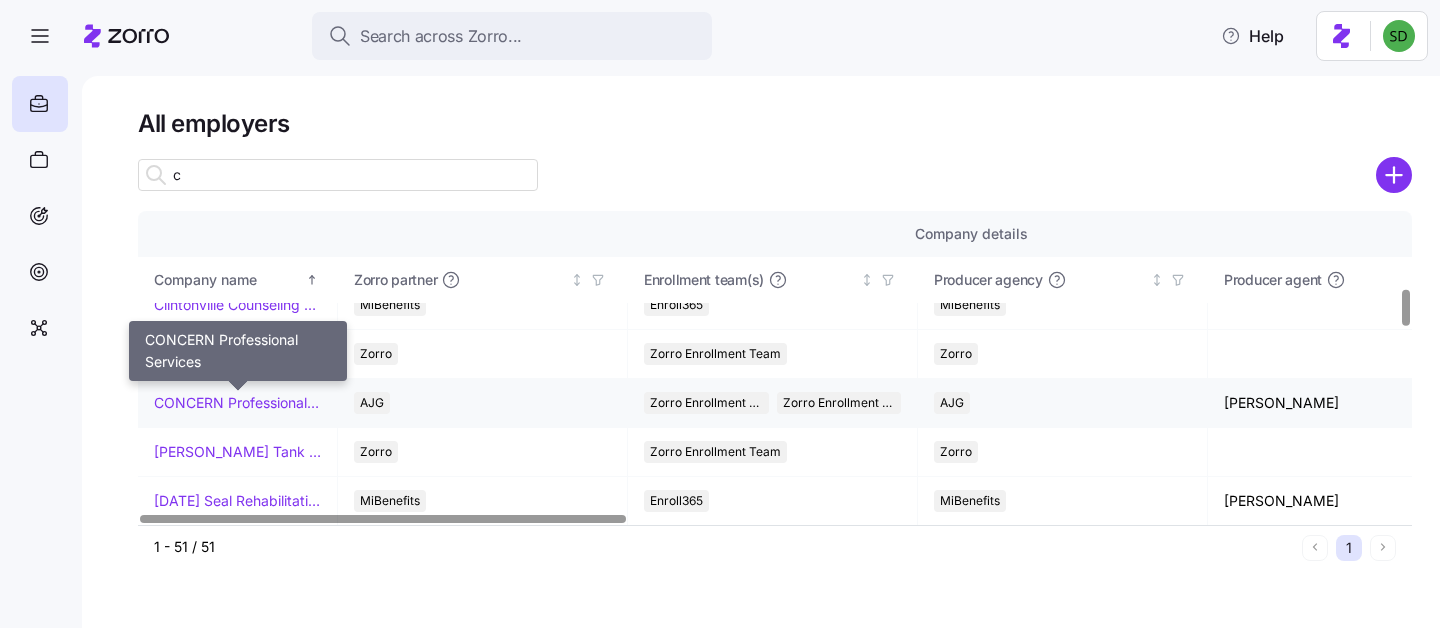 type on "c" 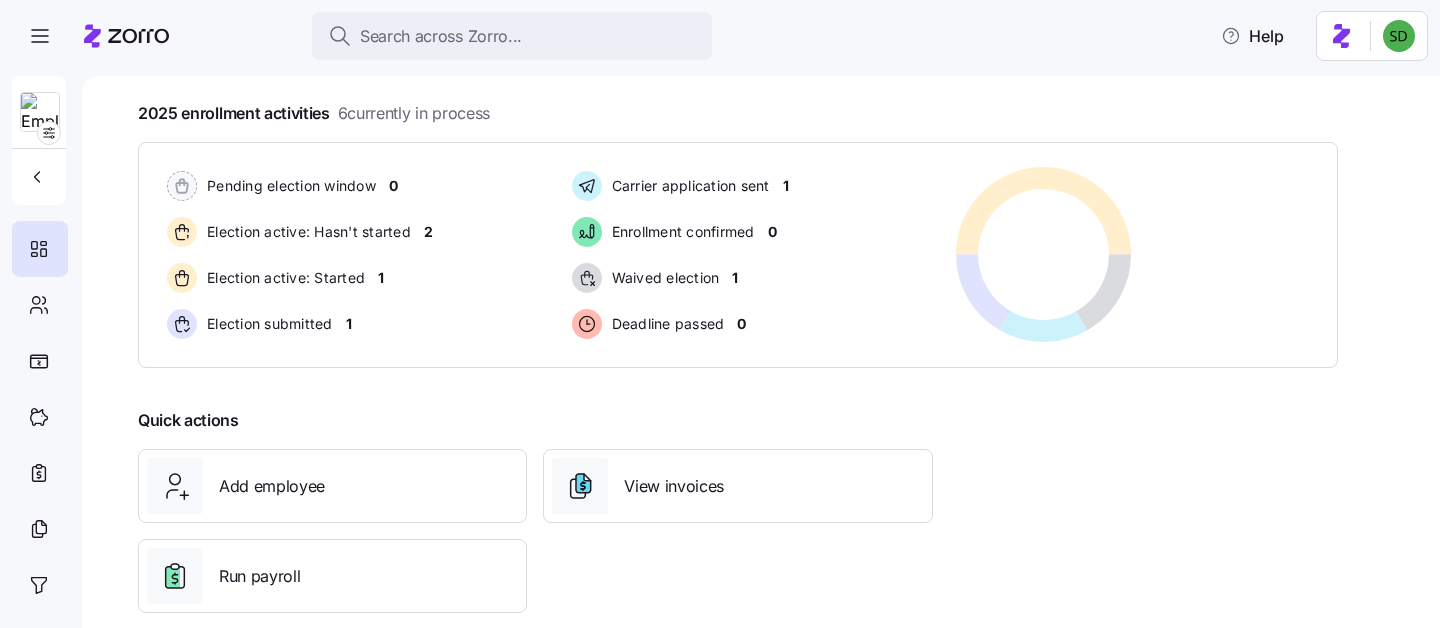 scroll, scrollTop: 394, scrollLeft: 0, axis: vertical 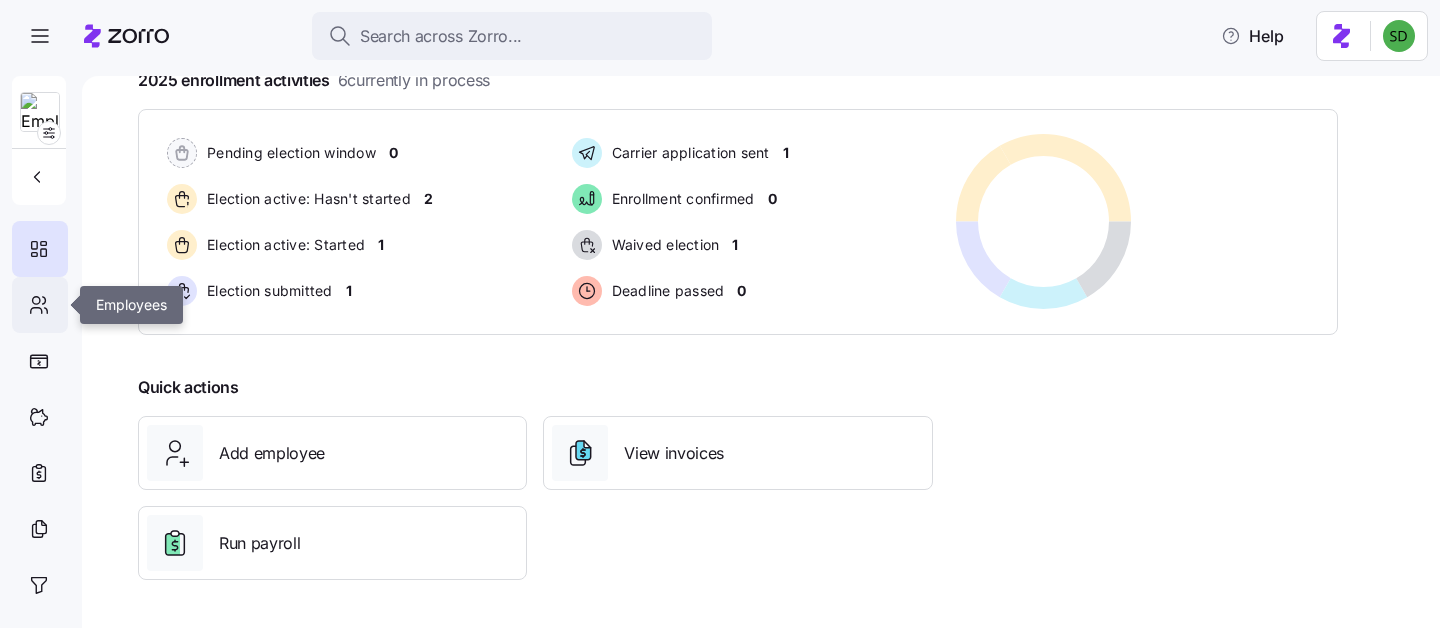 click 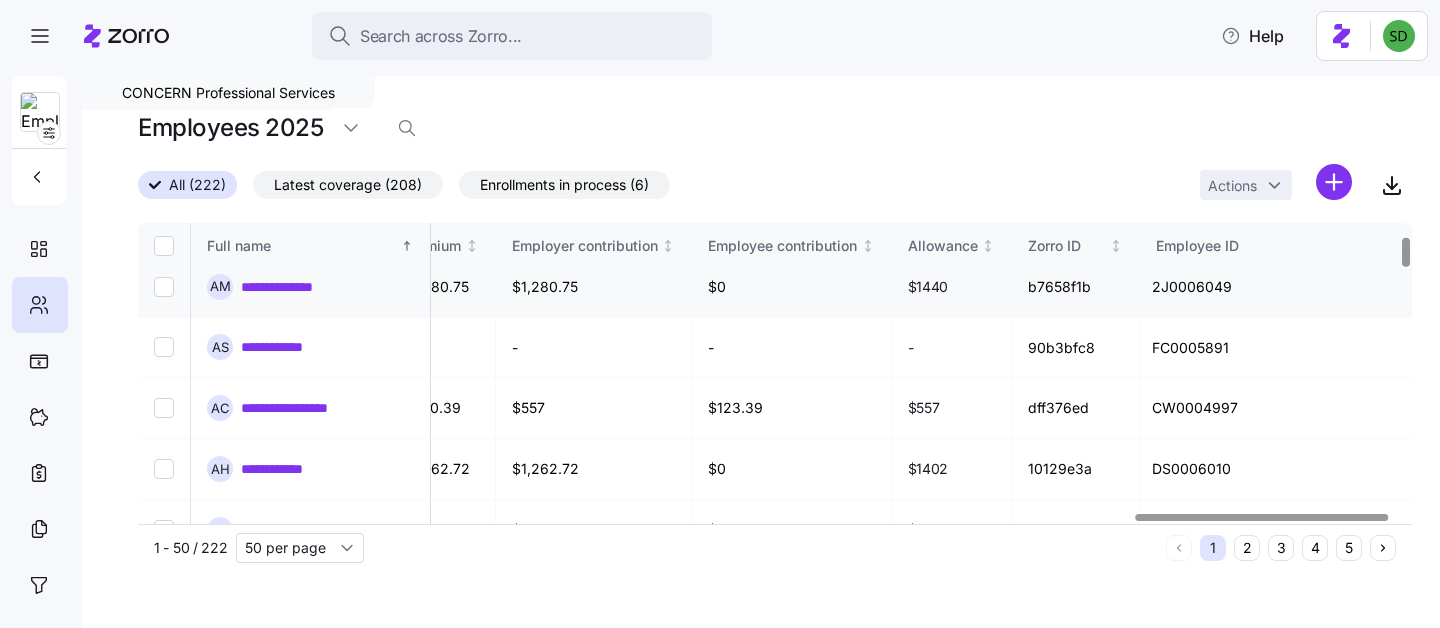 scroll, scrollTop: 134, scrollLeft: 5078, axis: both 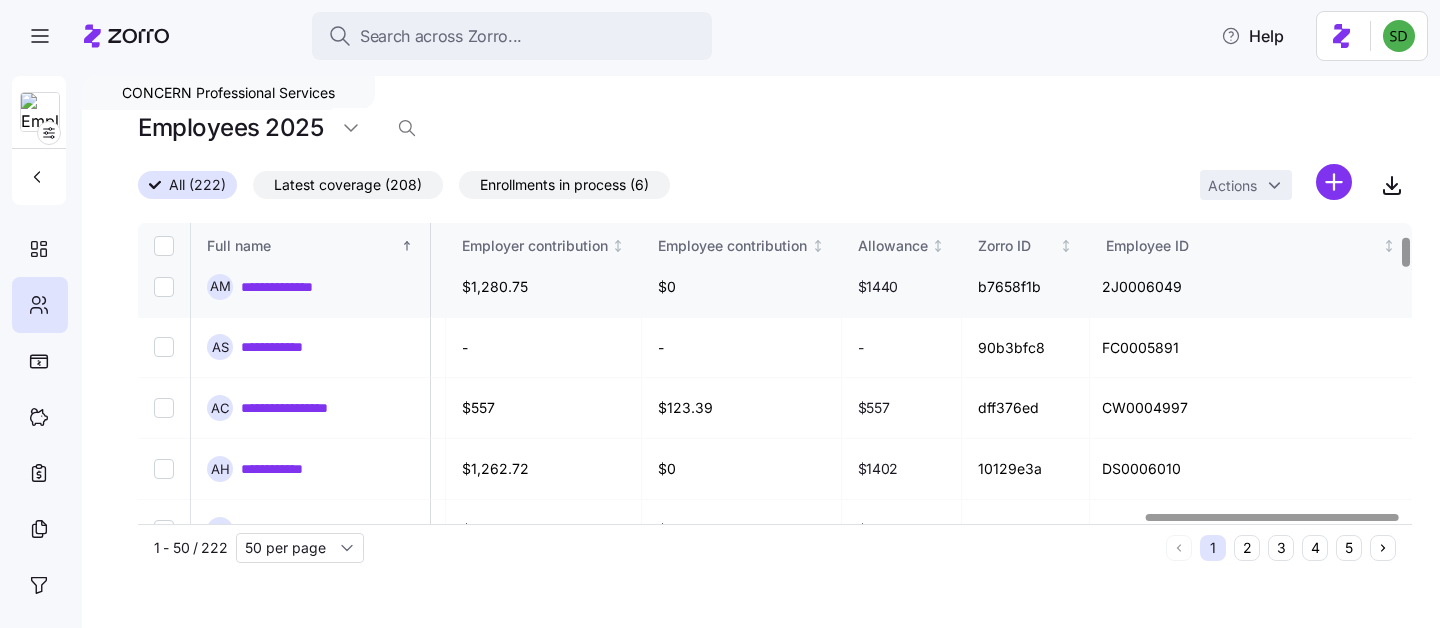 click on "**********" at bounding box center [292, 287] 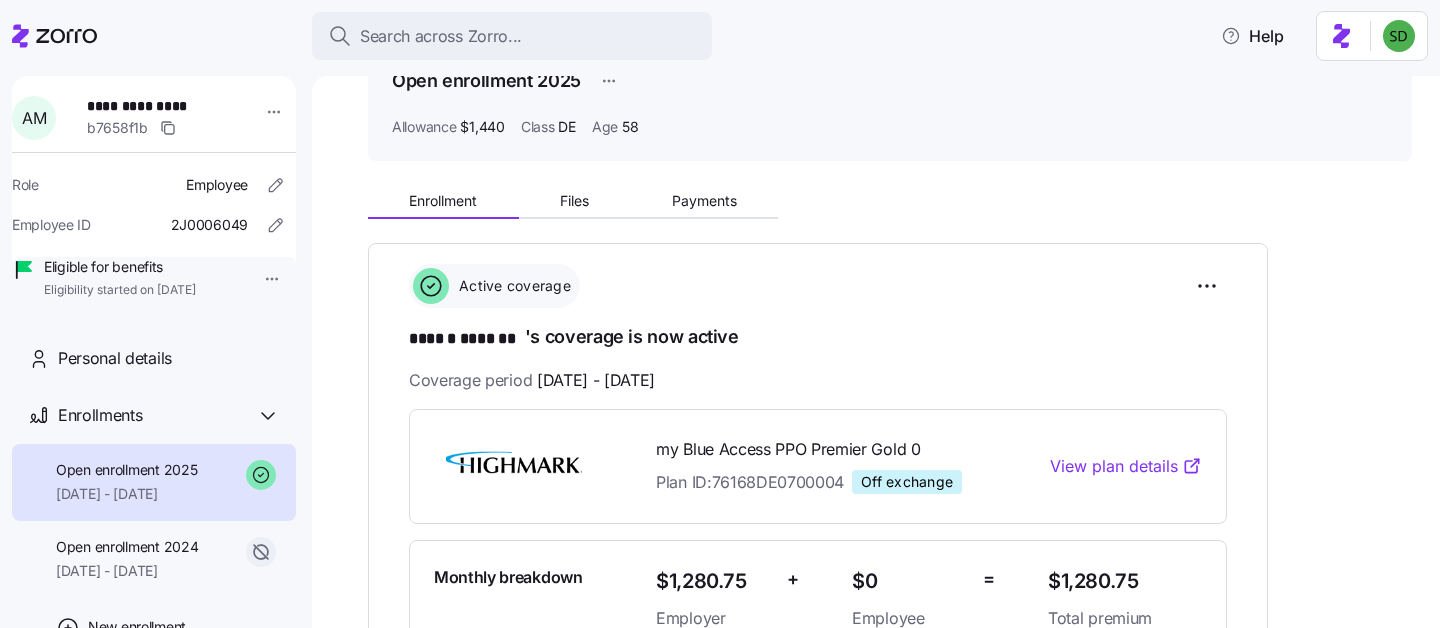 scroll, scrollTop: 114, scrollLeft: 0, axis: vertical 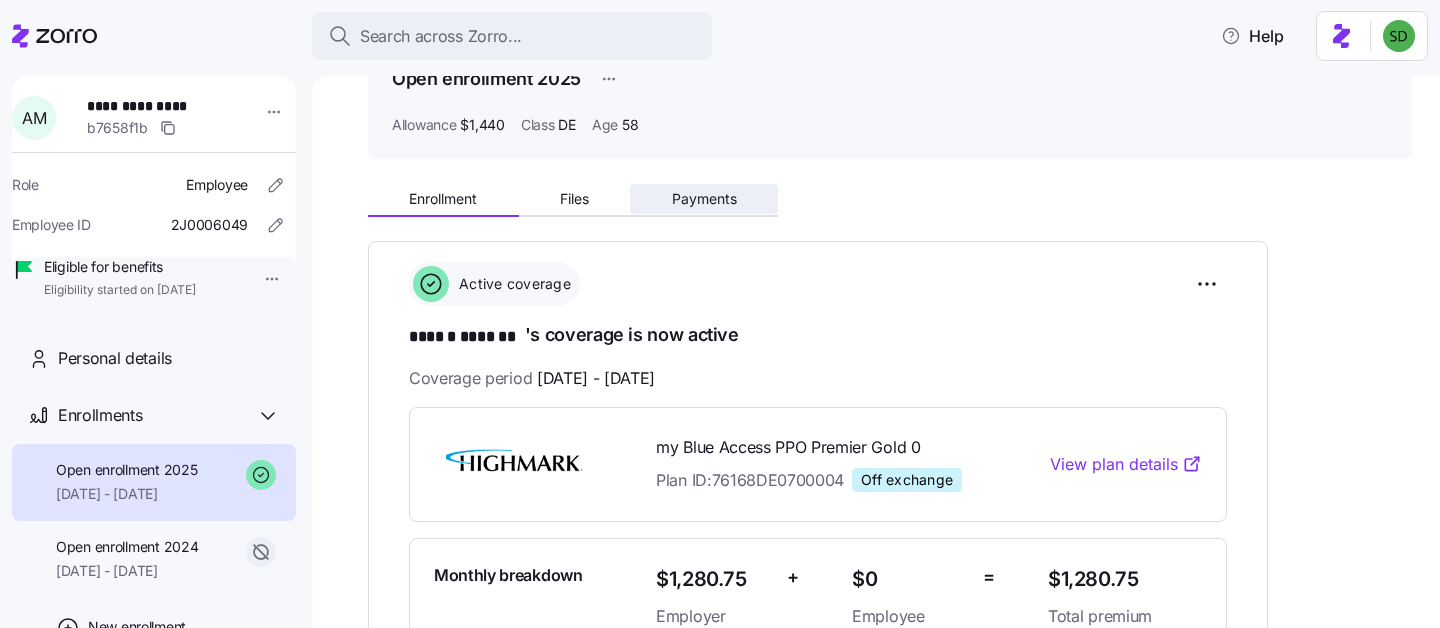click on "Payments" at bounding box center (704, 199) 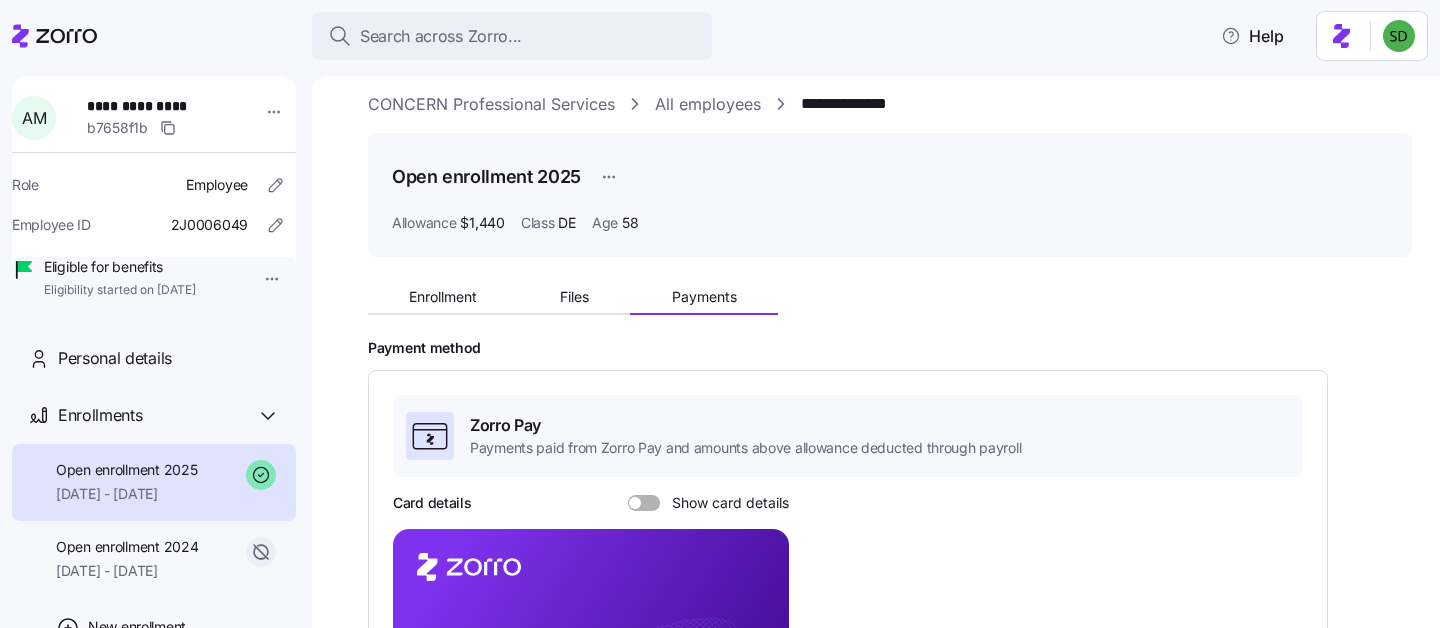 scroll, scrollTop: 0, scrollLeft: 0, axis: both 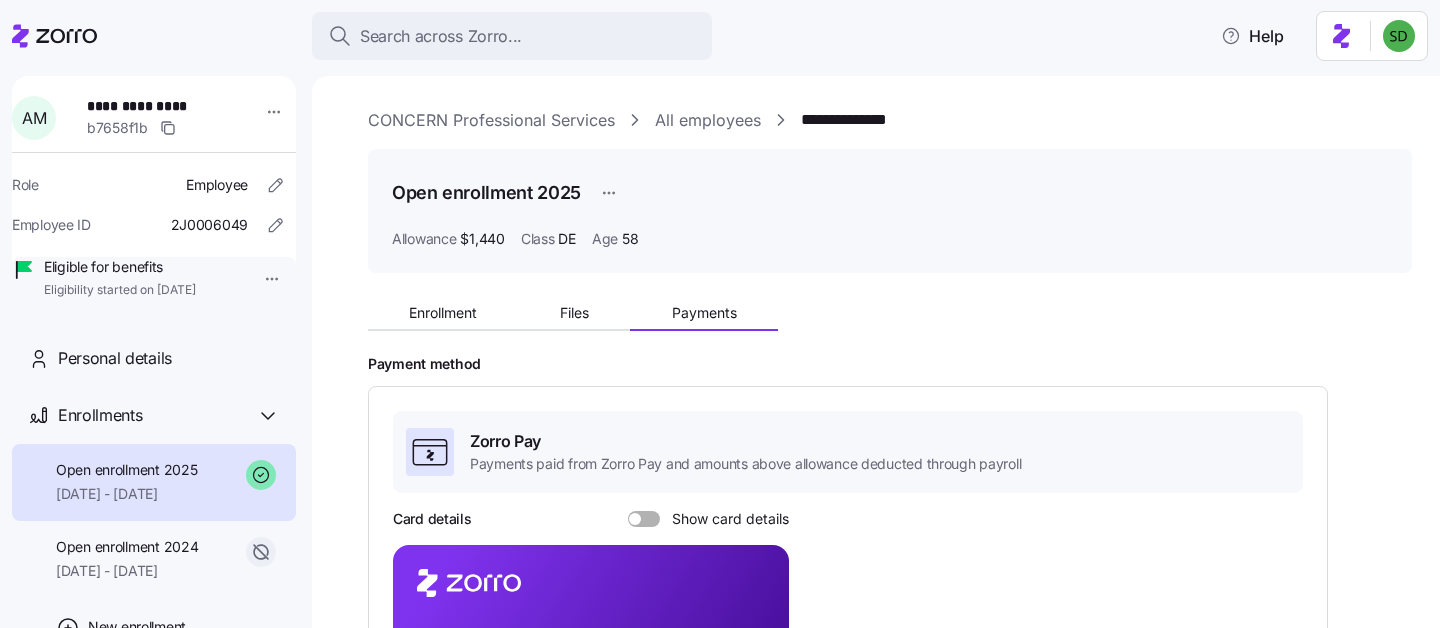 click on "CONCERN Professional Services" at bounding box center (491, 120) 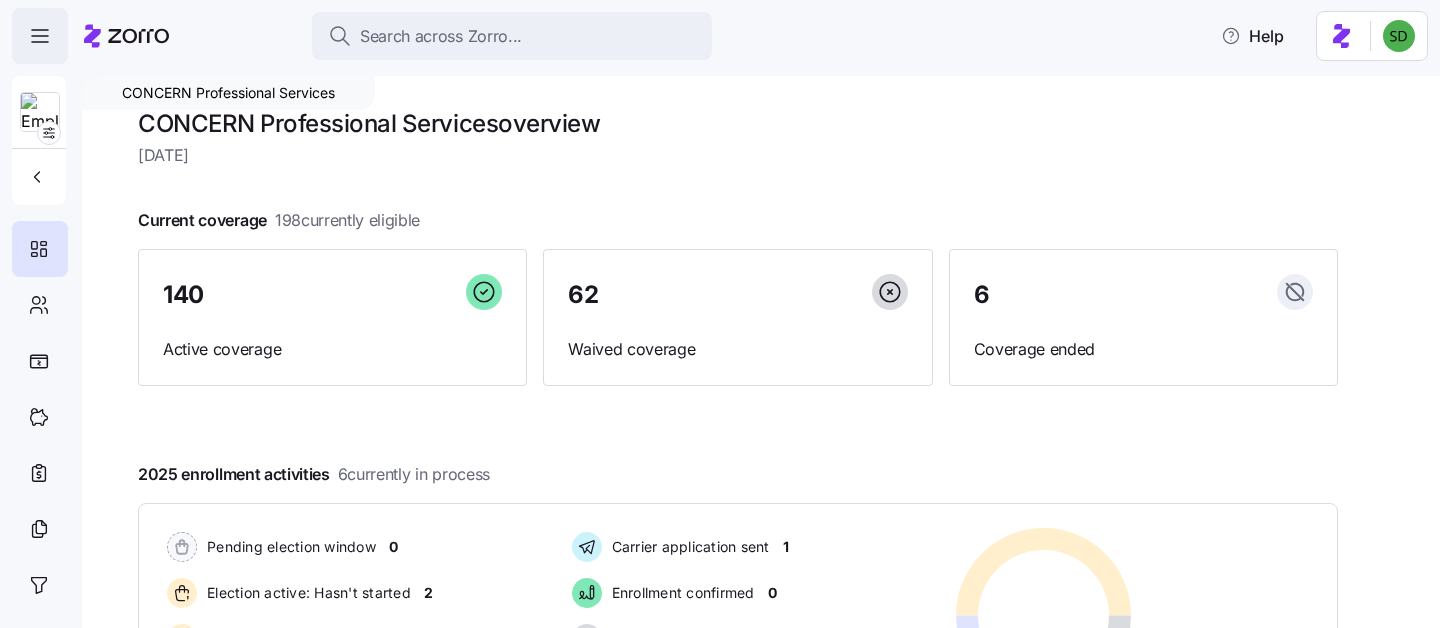 click 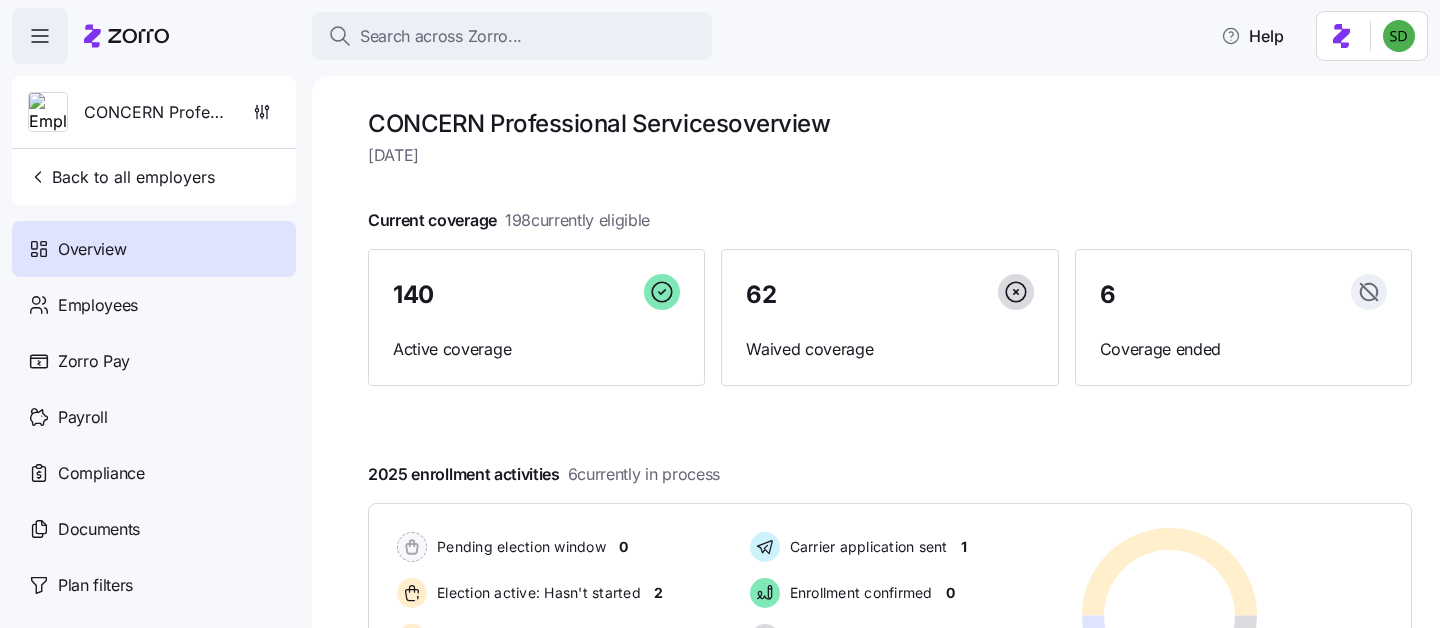 click on "CONCERN Professional Services  overview Tuesday, July 1 Current coverage 198  currently eligible 140 Active coverage 62 Waived coverage 6 Coverage ended 2025   enrollment activities 6  currently in process Pending election window 0 Election active: Hasn't started 2 Election active: Started 1 Election submitted 1 Carrier application sent 1 Enrollment confirmed 0 Waived election 1 Deadline passed 0 Pending election window 0 Election active: Hasn't started 2 Election active: Started 1 Election submitted 1 Carrier application sent 1 Enrollment confirmed 0 Waived election 1 Deadline passed 0 Quick actions Add employee View invoices Run payroll" at bounding box center [876, 352] 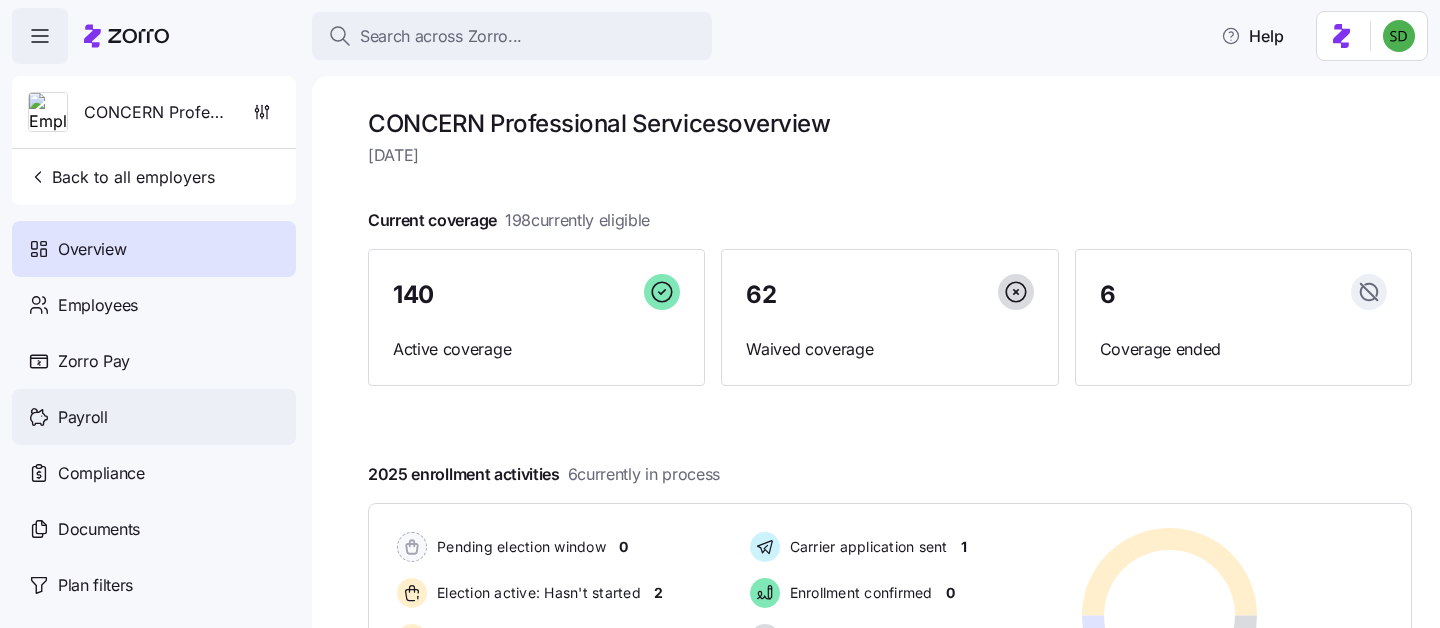 click on "Payroll" at bounding box center [83, 417] 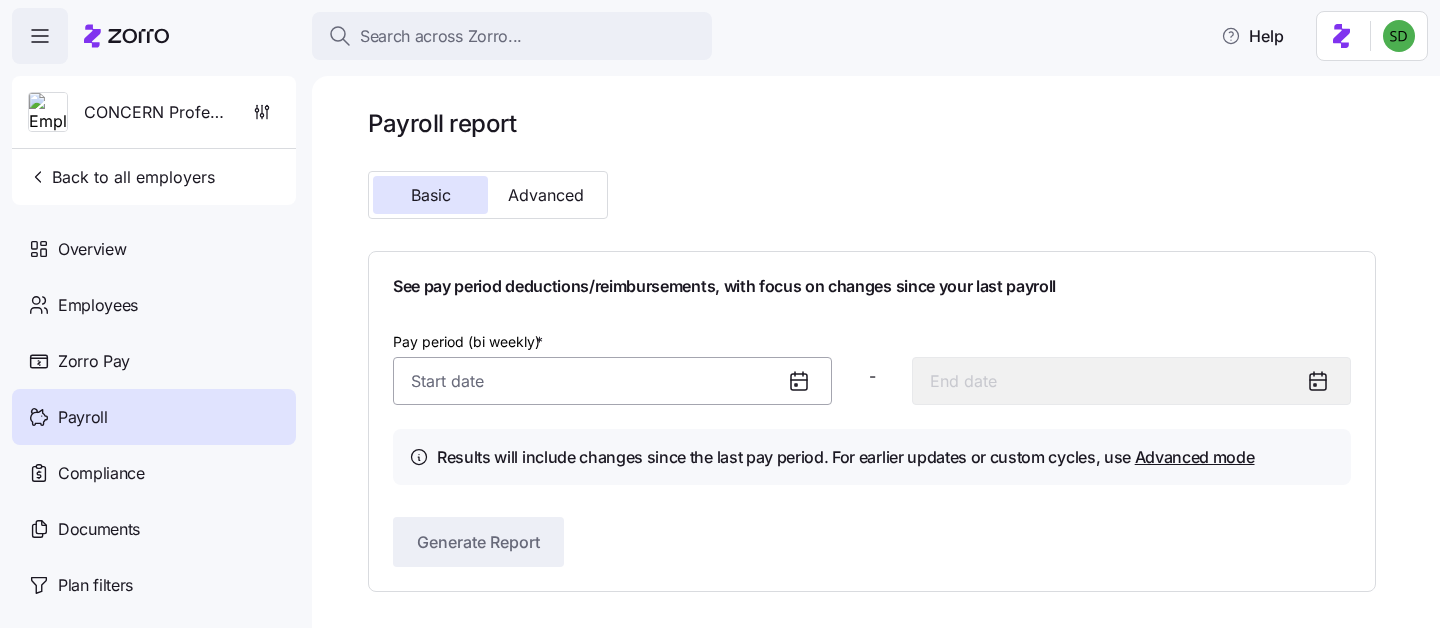 click on "Pay period (bi weekly)  *" at bounding box center (612, 381) 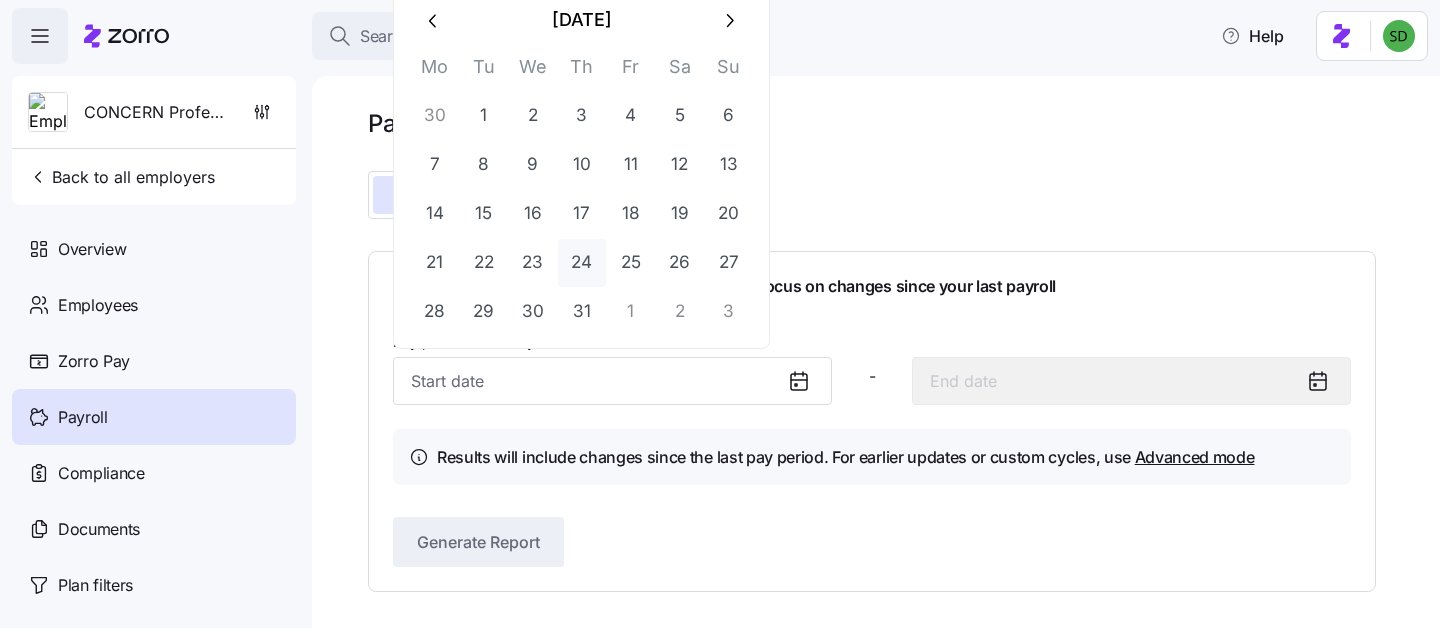 click on "24" at bounding box center (582, 263) 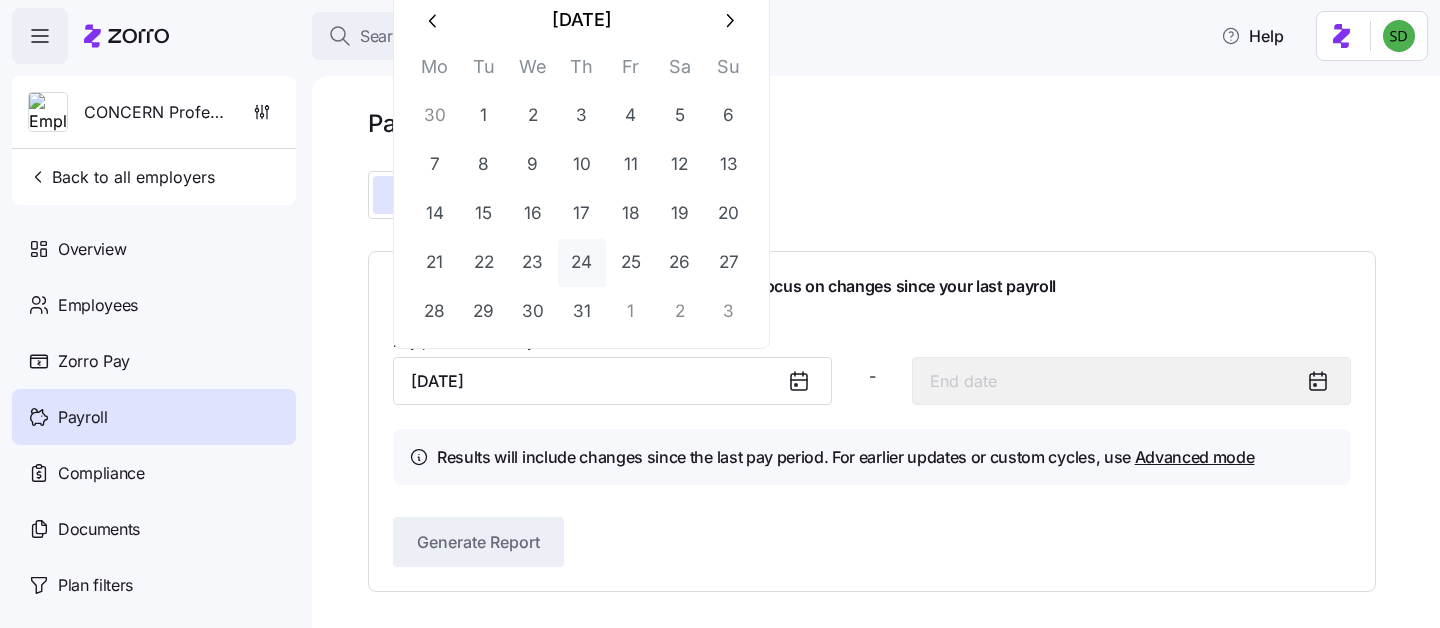 type on "August 6, 2025" 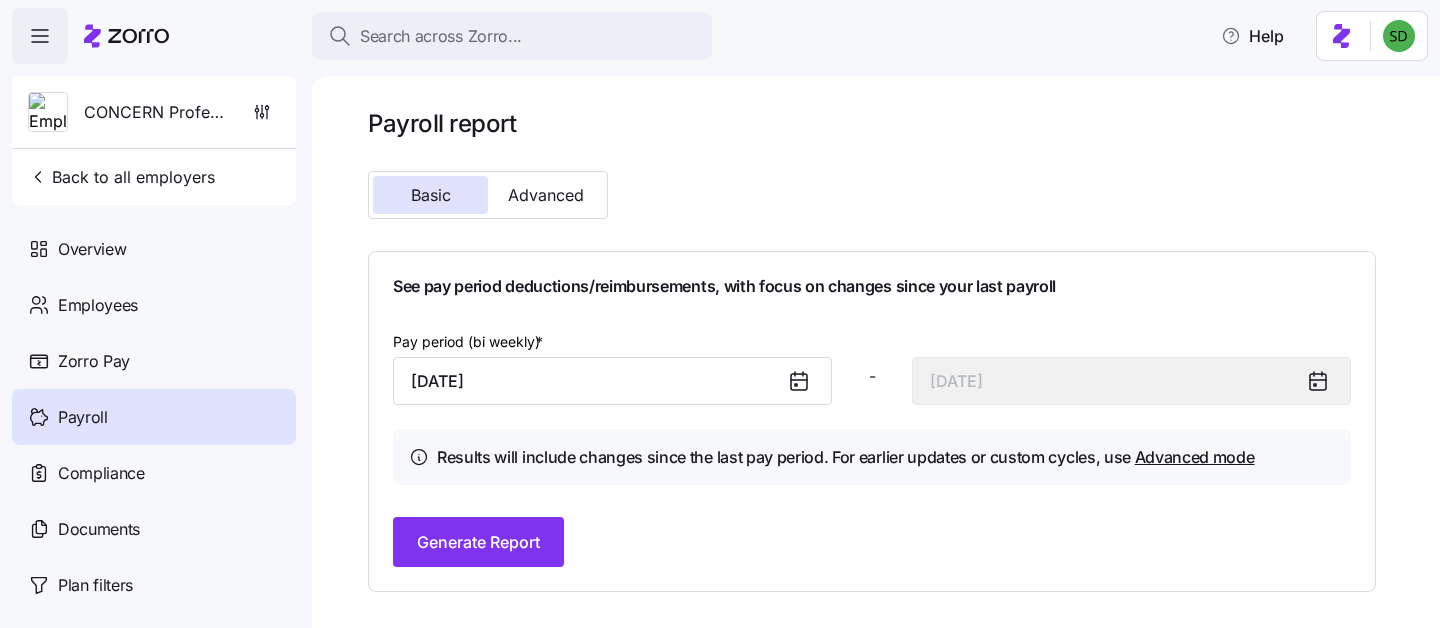click on "Payroll report Basic Advanced See pay period deductions/reimbursements, with focus on changes since your last payroll Pay period (bi weekly)  * July 24, 2025 - August 6, 2025 Results will include changes since the last pay period. For earlier updates or custom cycles, use   Advanced mode Generate Report" at bounding box center (720, 308) 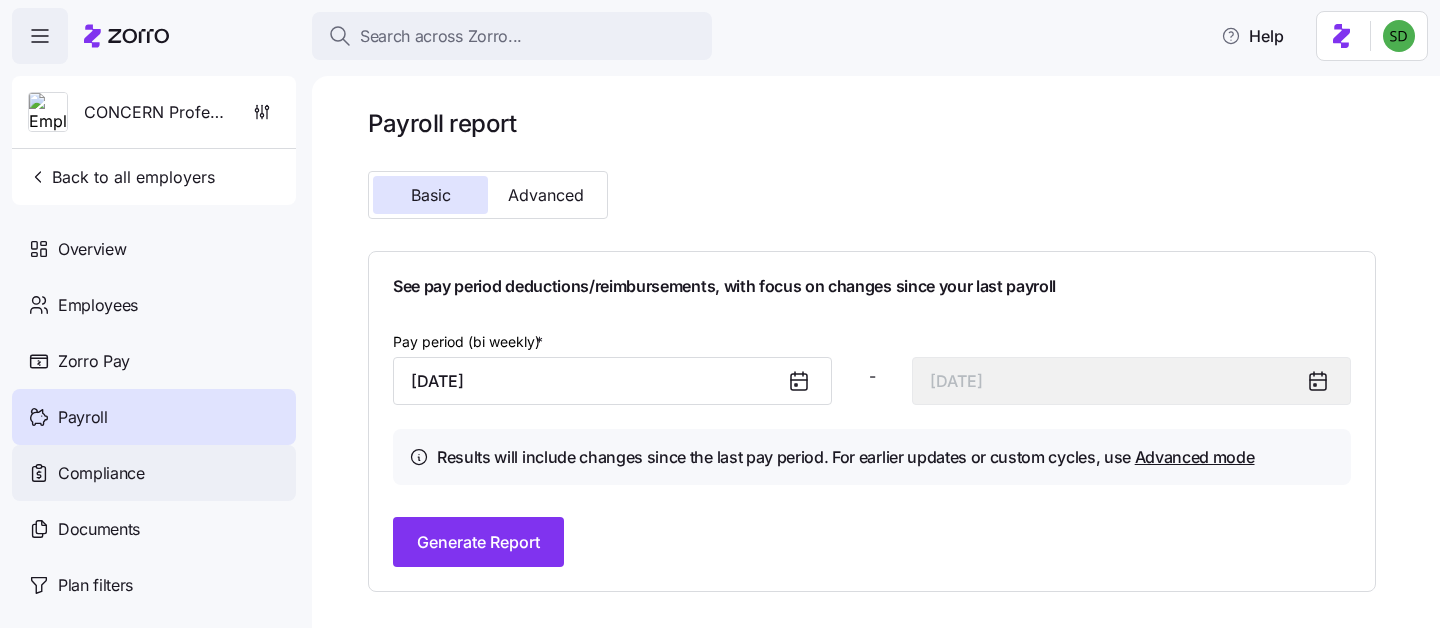 click on "Compliance" at bounding box center (101, 473) 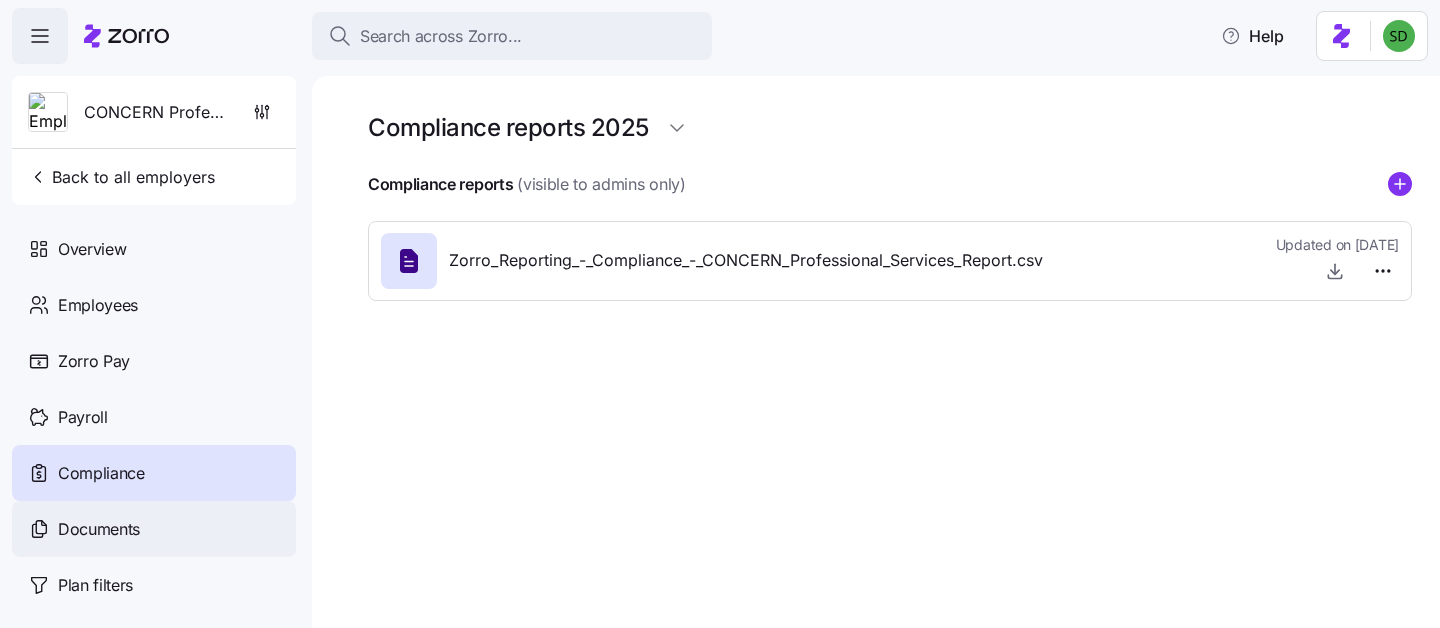 click on "Documents" at bounding box center [99, 529] 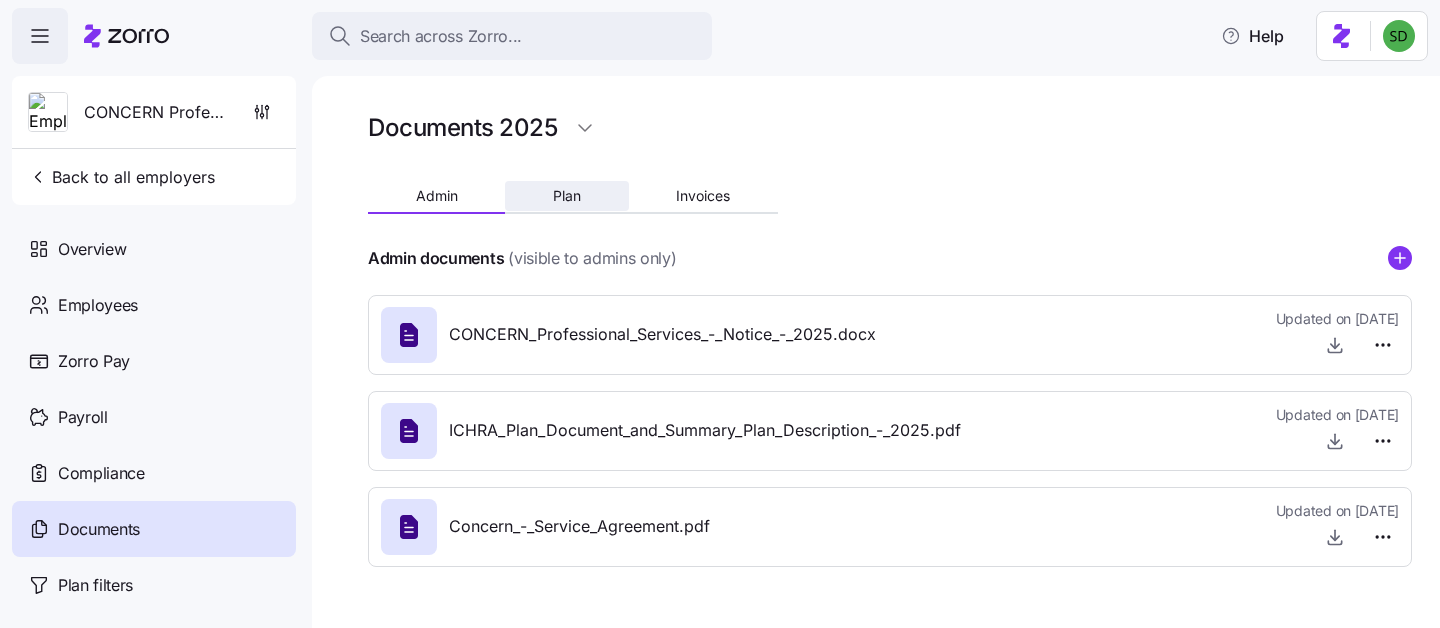 click on "Plan" at bounding box center [566, 196] 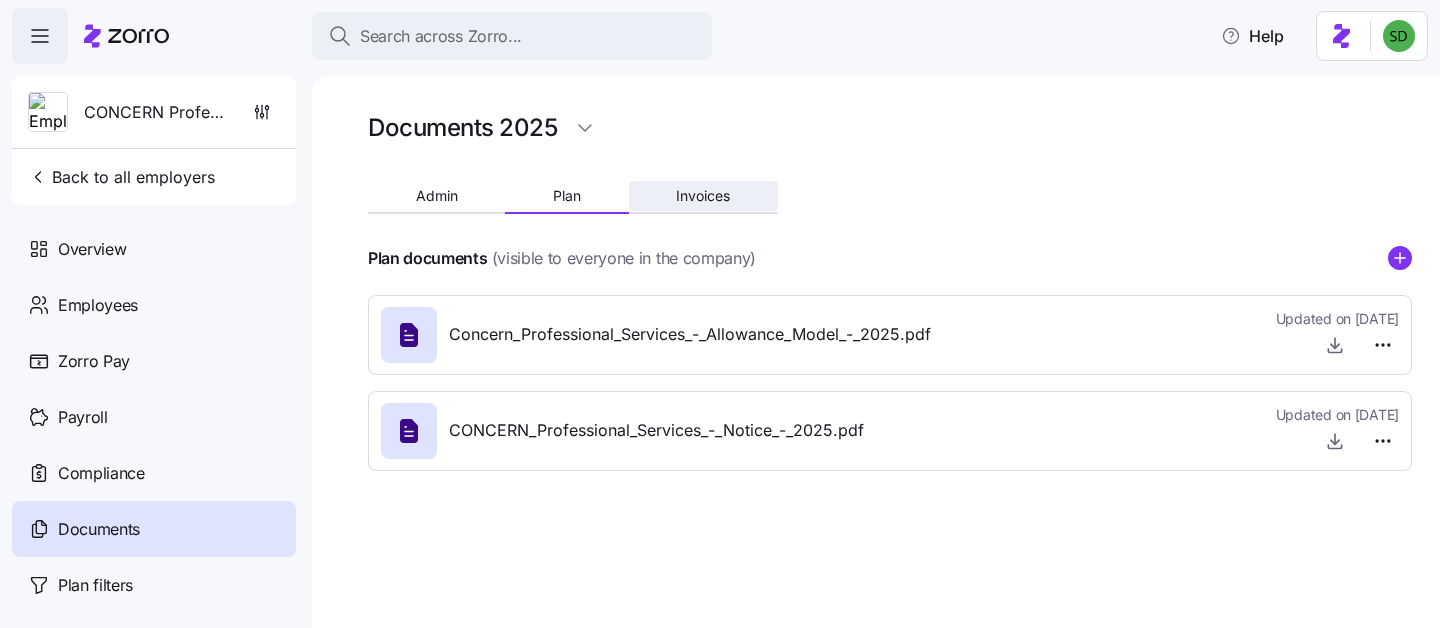 click on "Invoices" at bounding box center (703, 196) 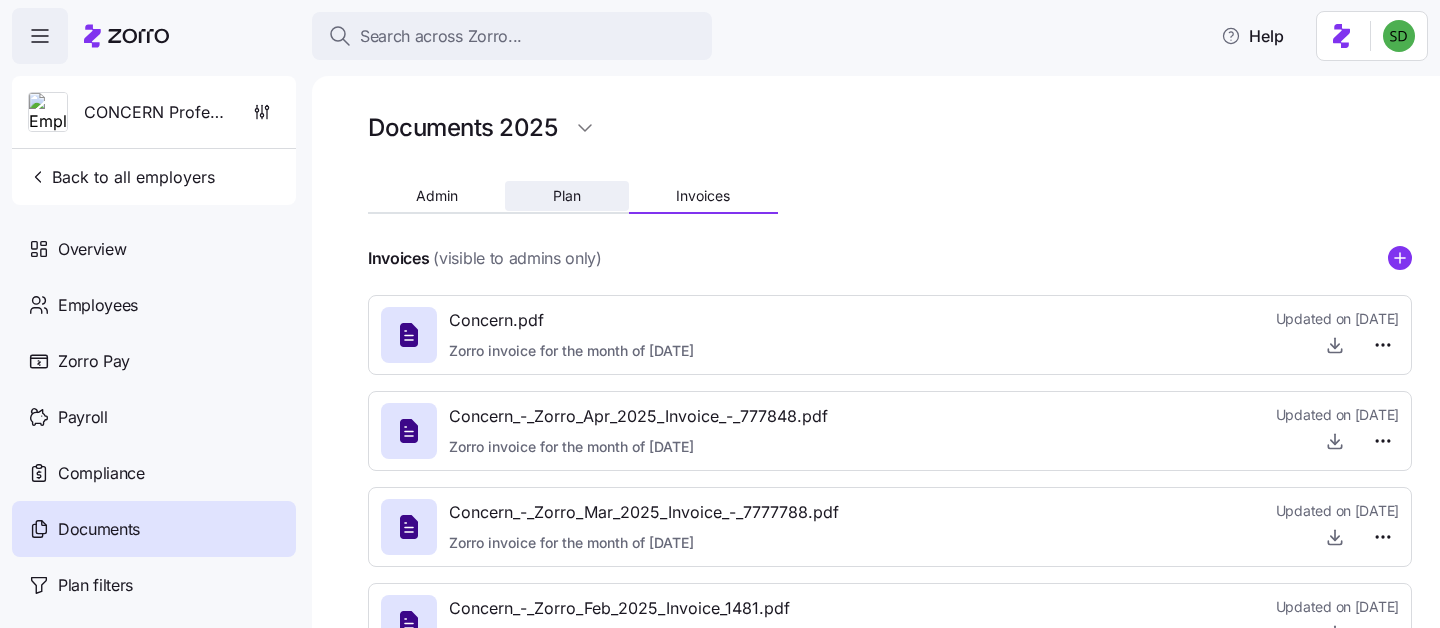 click on "Plan" at bounding box center (566, 196) 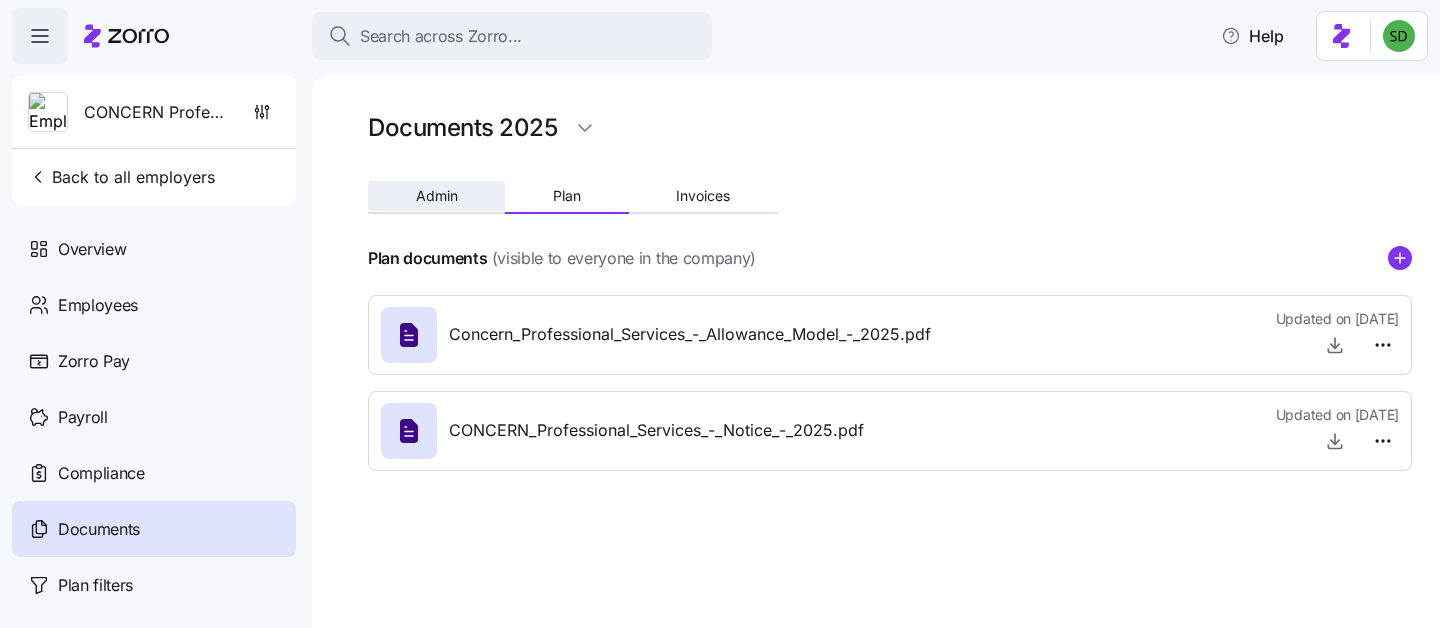 click on "Admin" at bounding box center [436, 196] 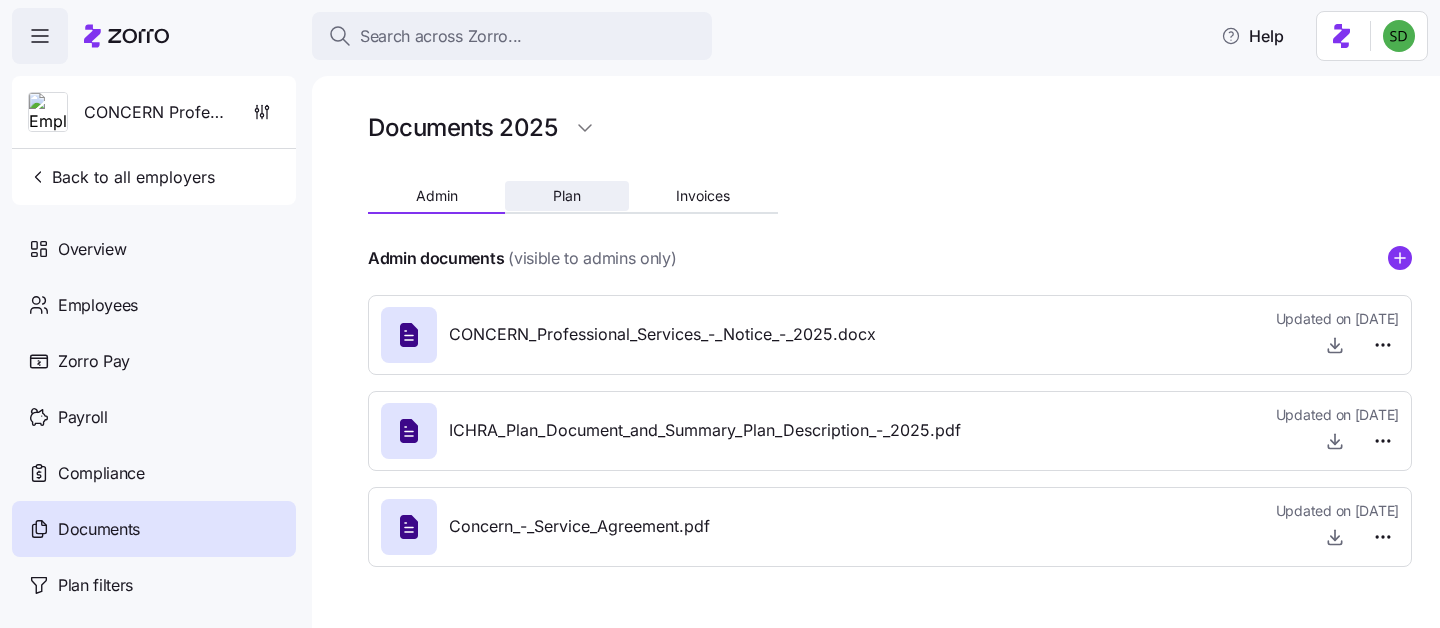 click on "Plan" at bounding box center [566, 196] 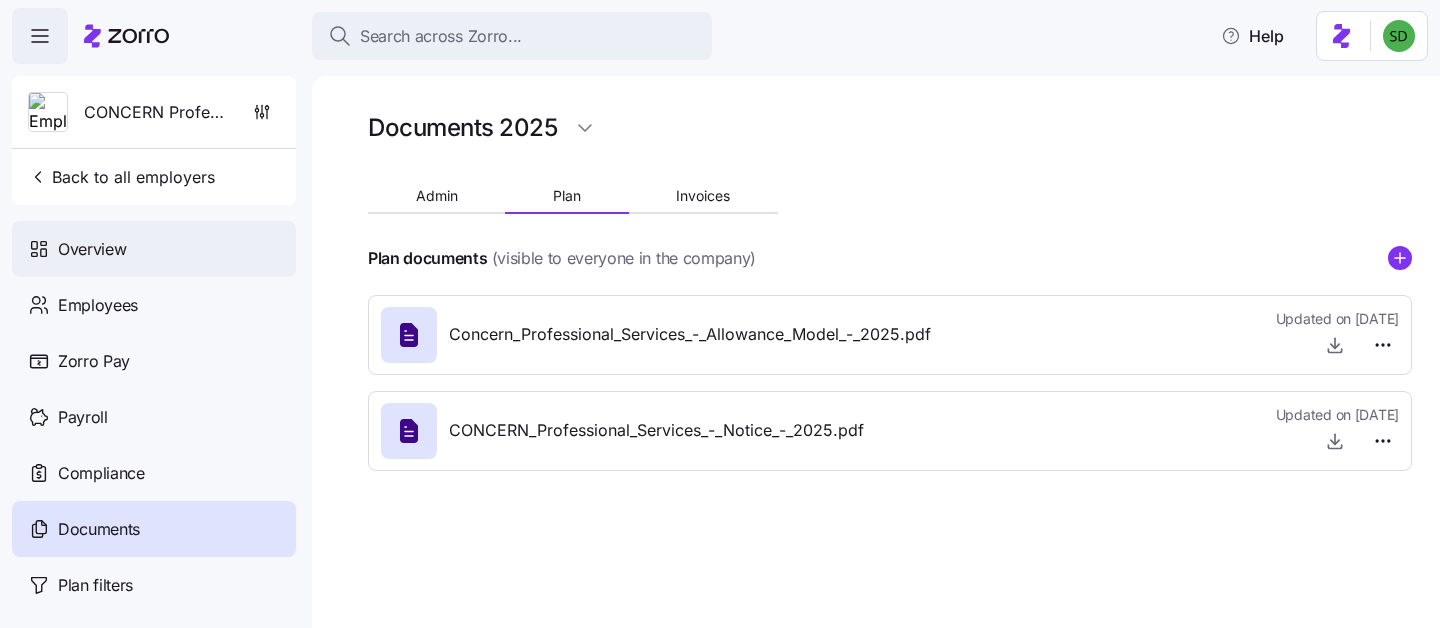 click on "Overview" at bounding box center (154, 249) 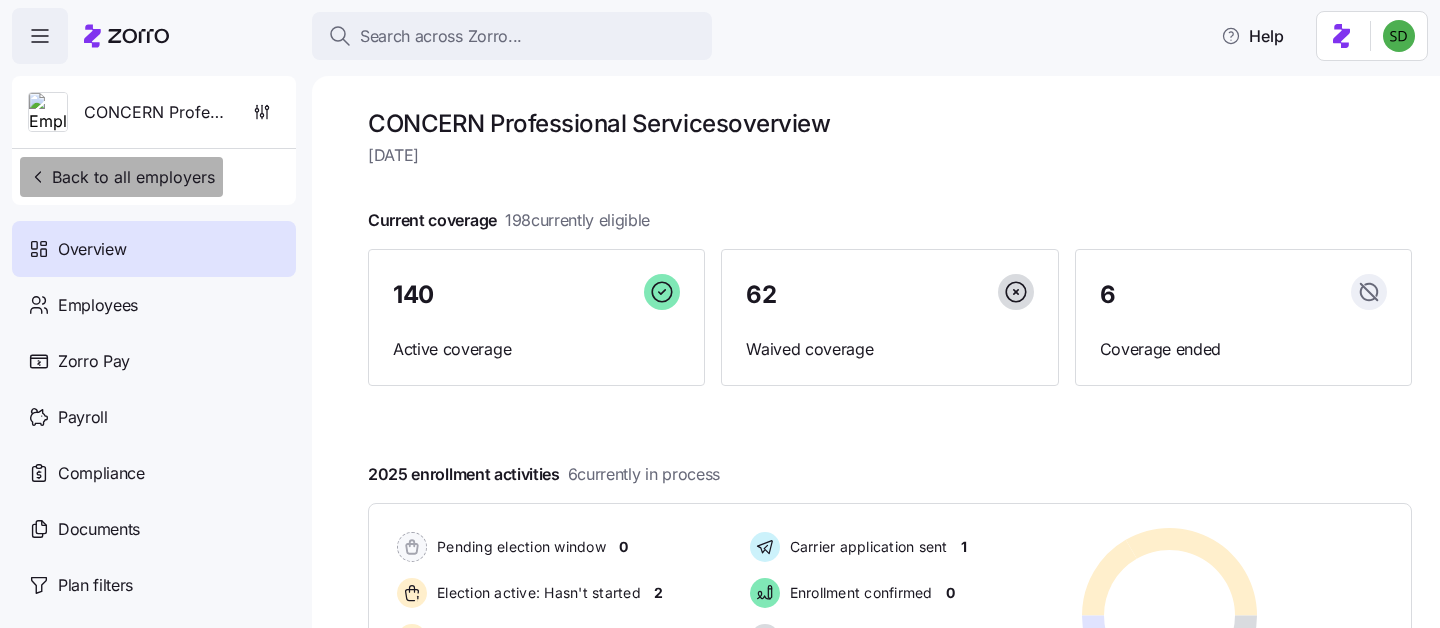 click on "Back to all employers" at bounding box center [121, 177] 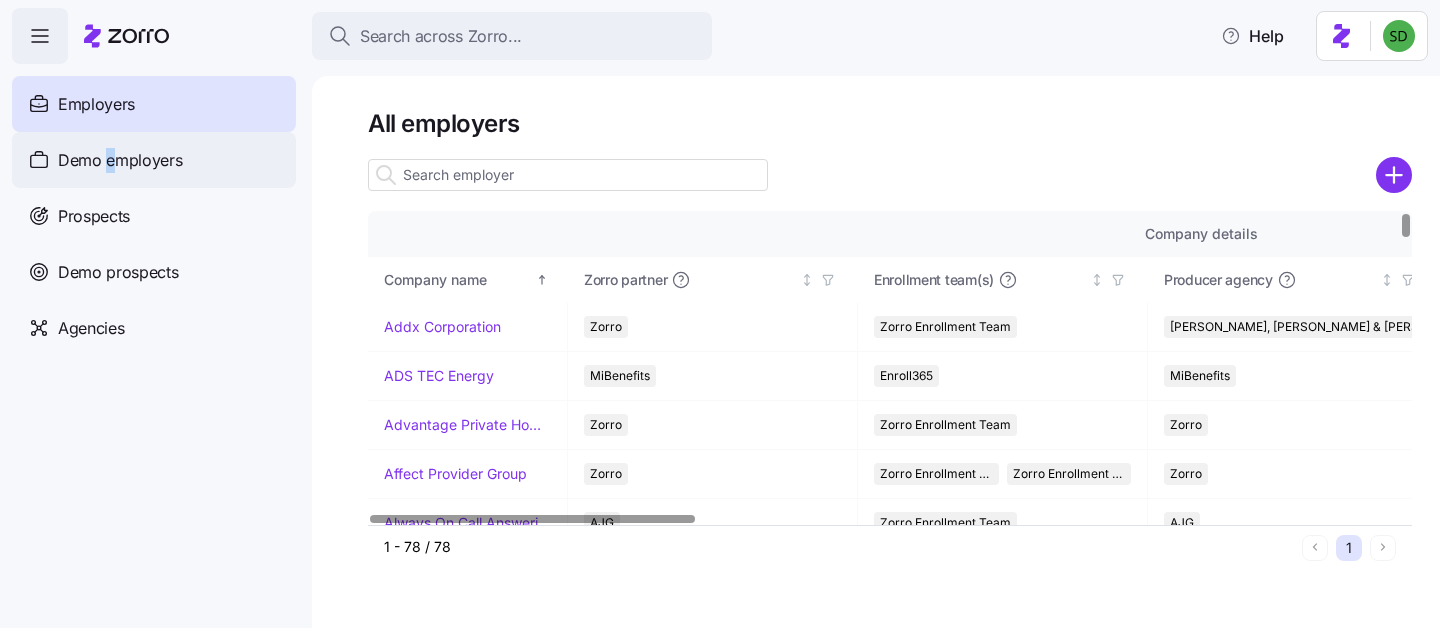 click on "Demo employers" at bounding box center [120, 160] 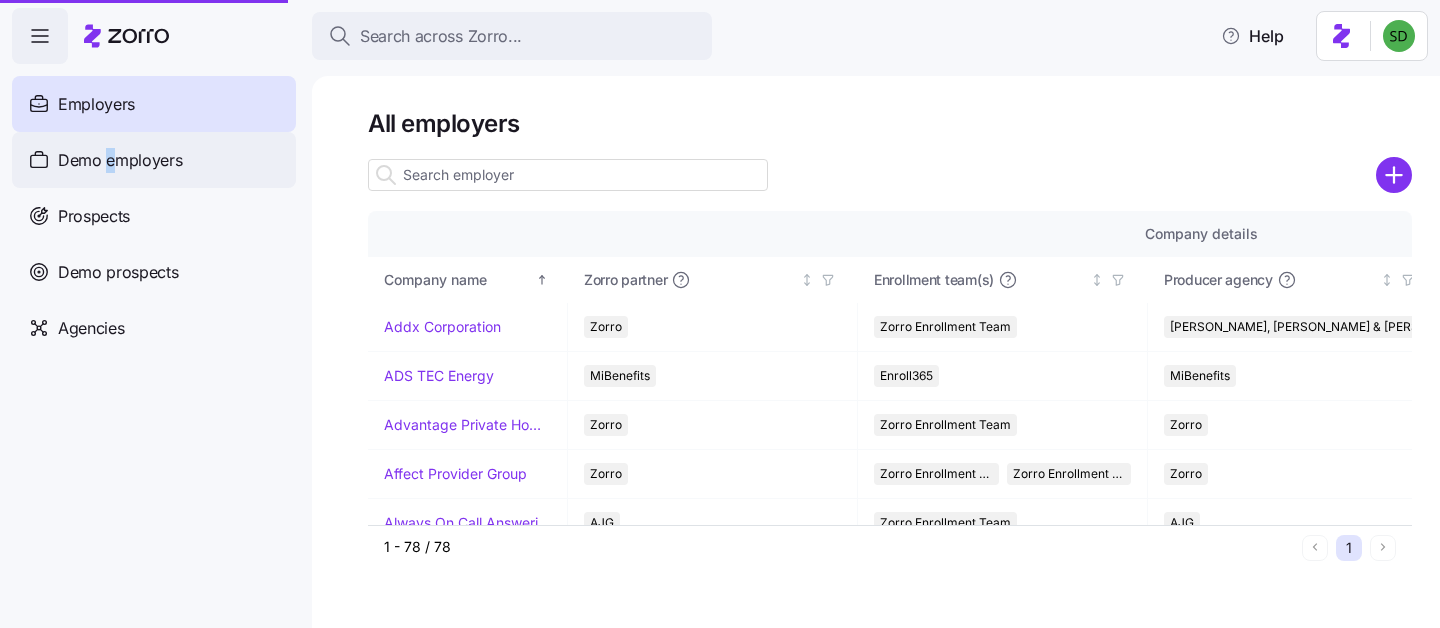 click on "Demo employers" at bounding box center (120, 160) 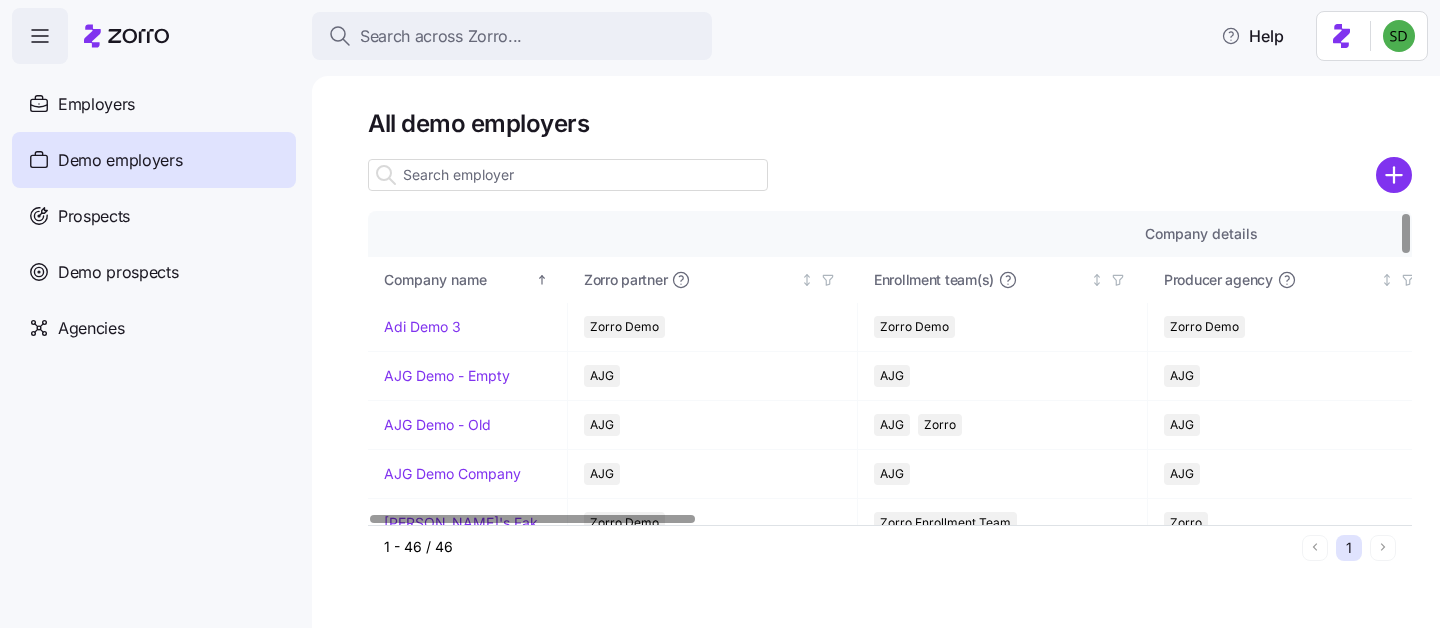 click at bounding box center [568, 175] 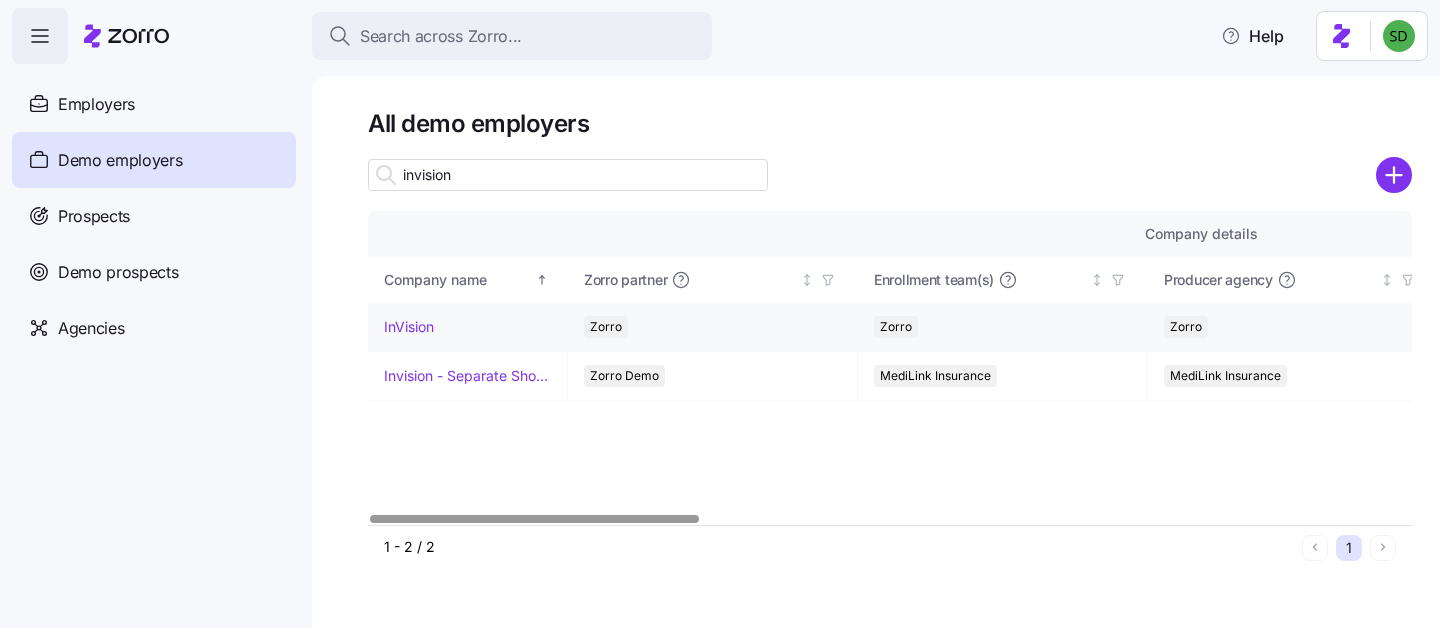 type on "invision" 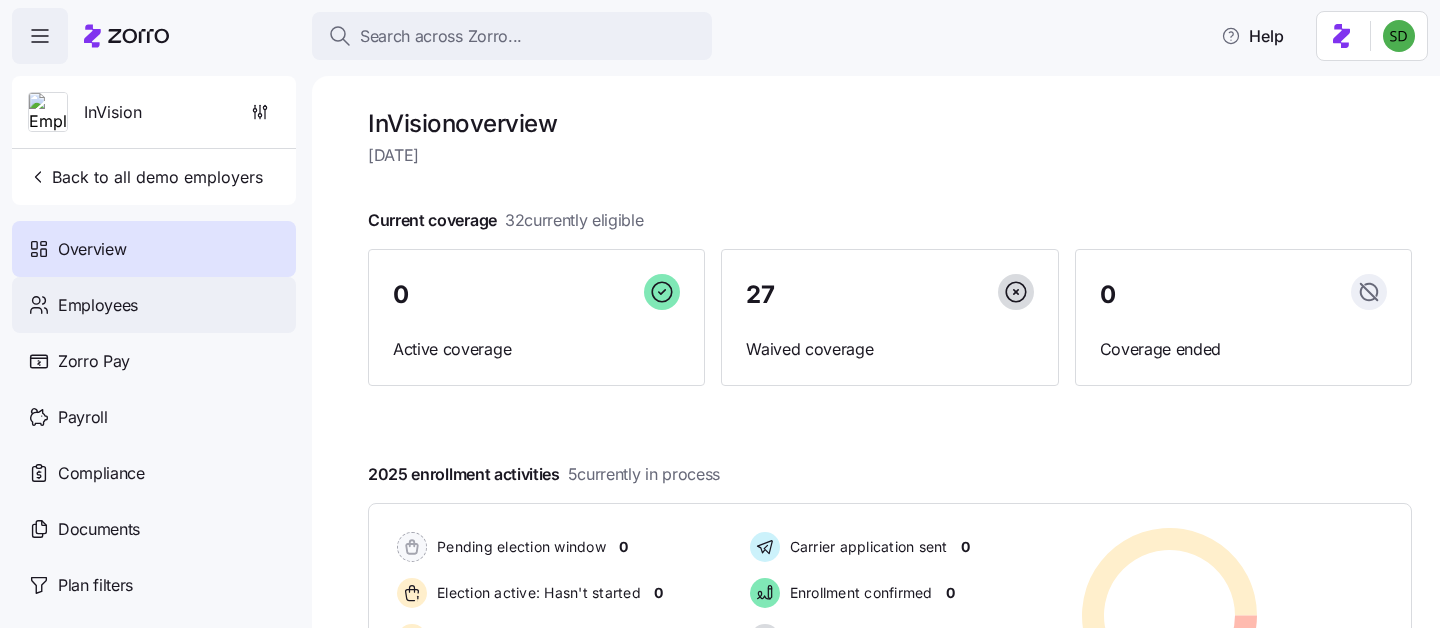 click on "Employees" at bounding box center (98, 305) 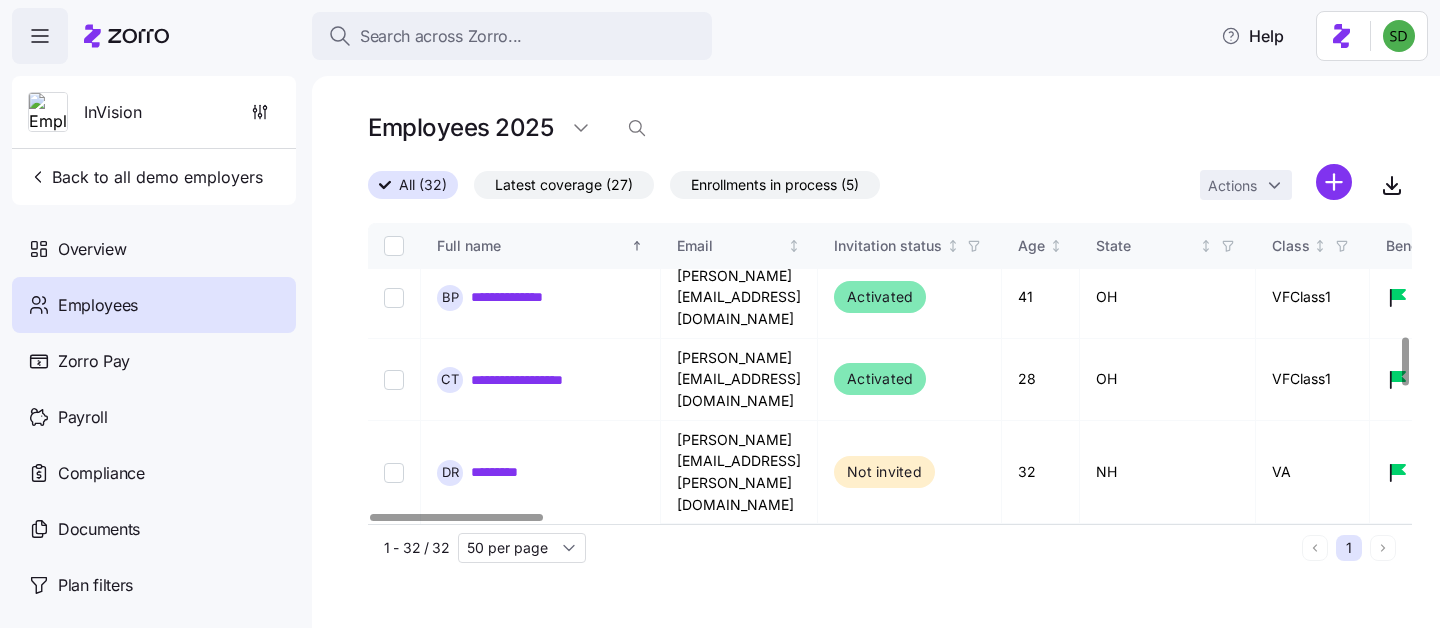 scroll, scrollTop: 711, scrollLeft: 0, axis: vertical 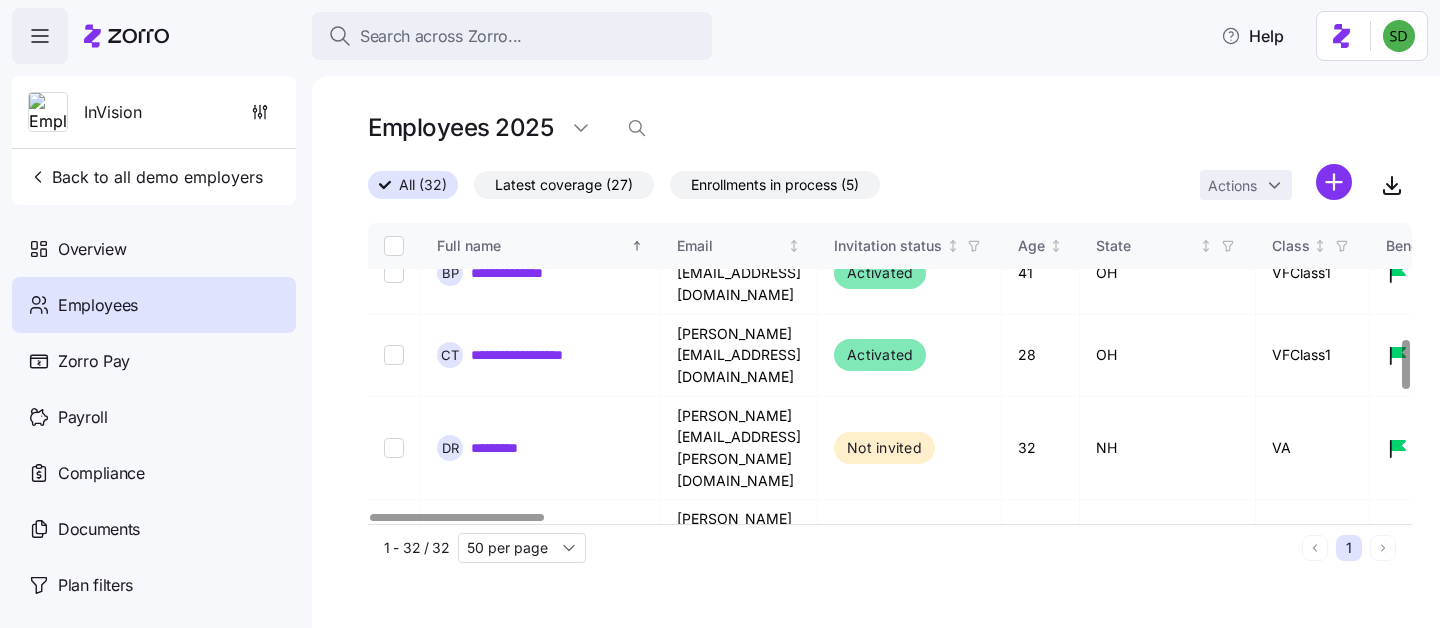 click on "**********" at bounding box center [518, 798] 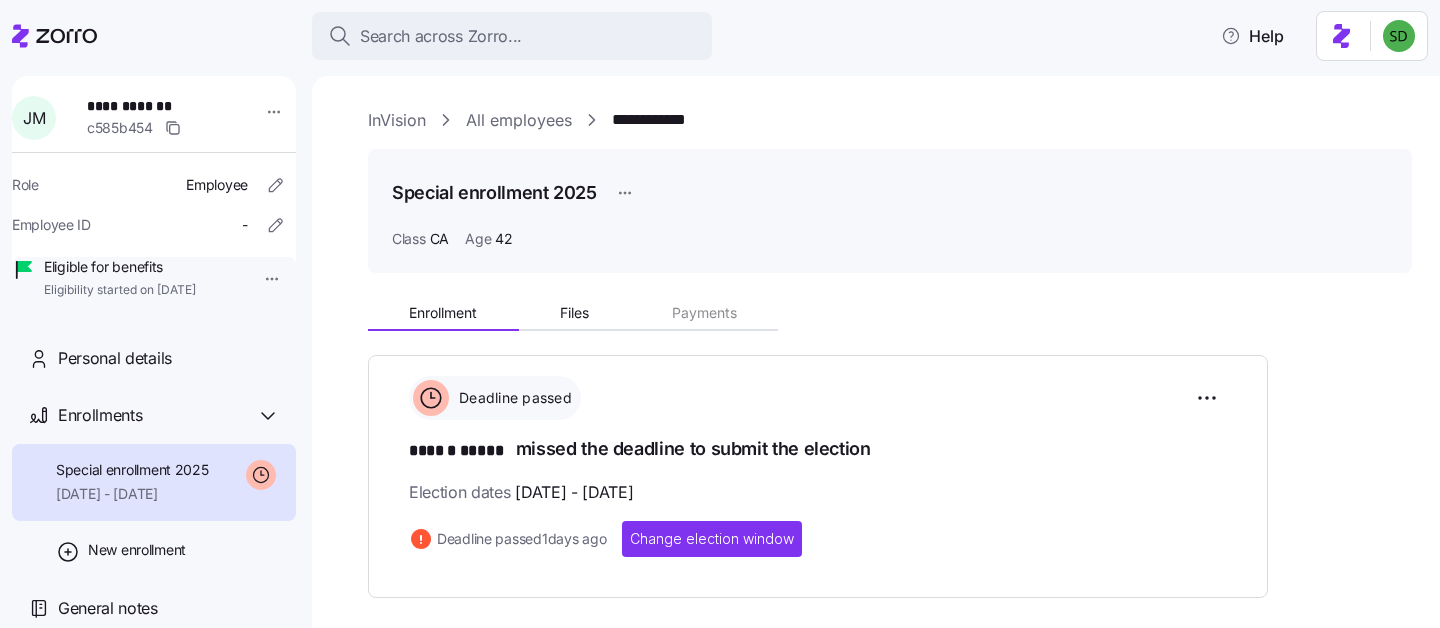 scroll, scrollTop: 91, scrollLeft: 0, axis: vertical 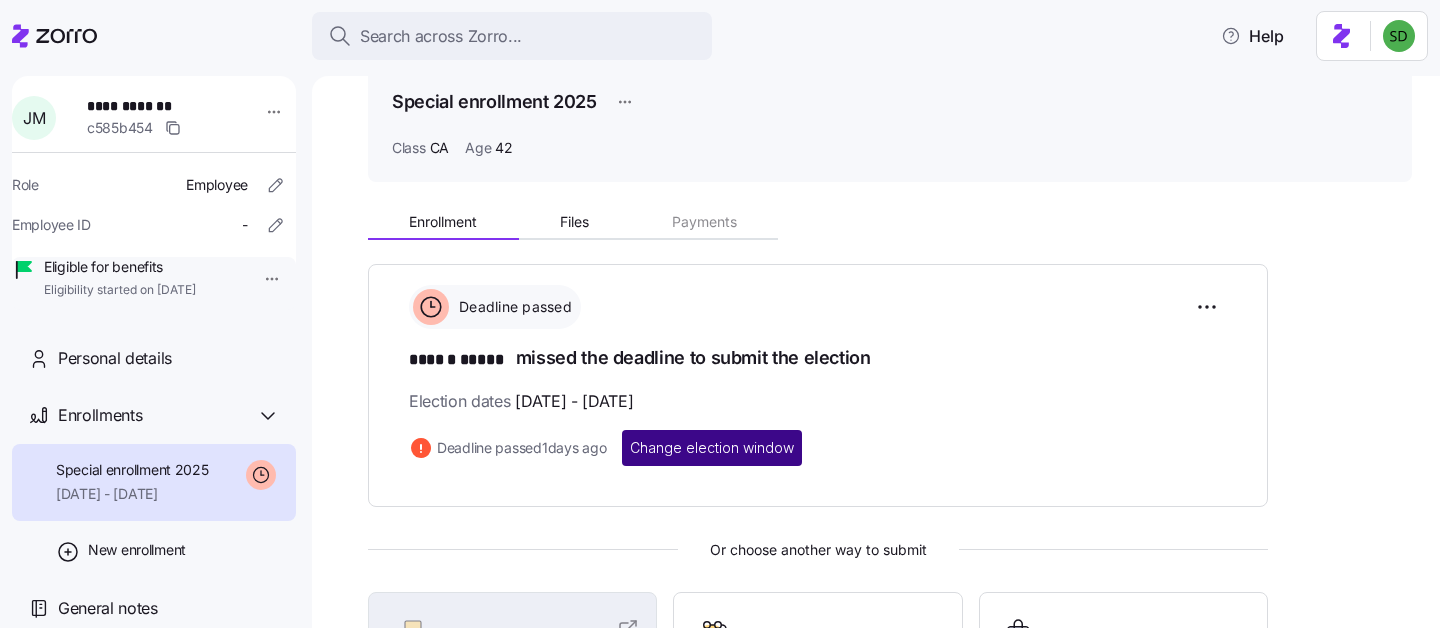 click on "Change election window" at bounding box center [712, 448] 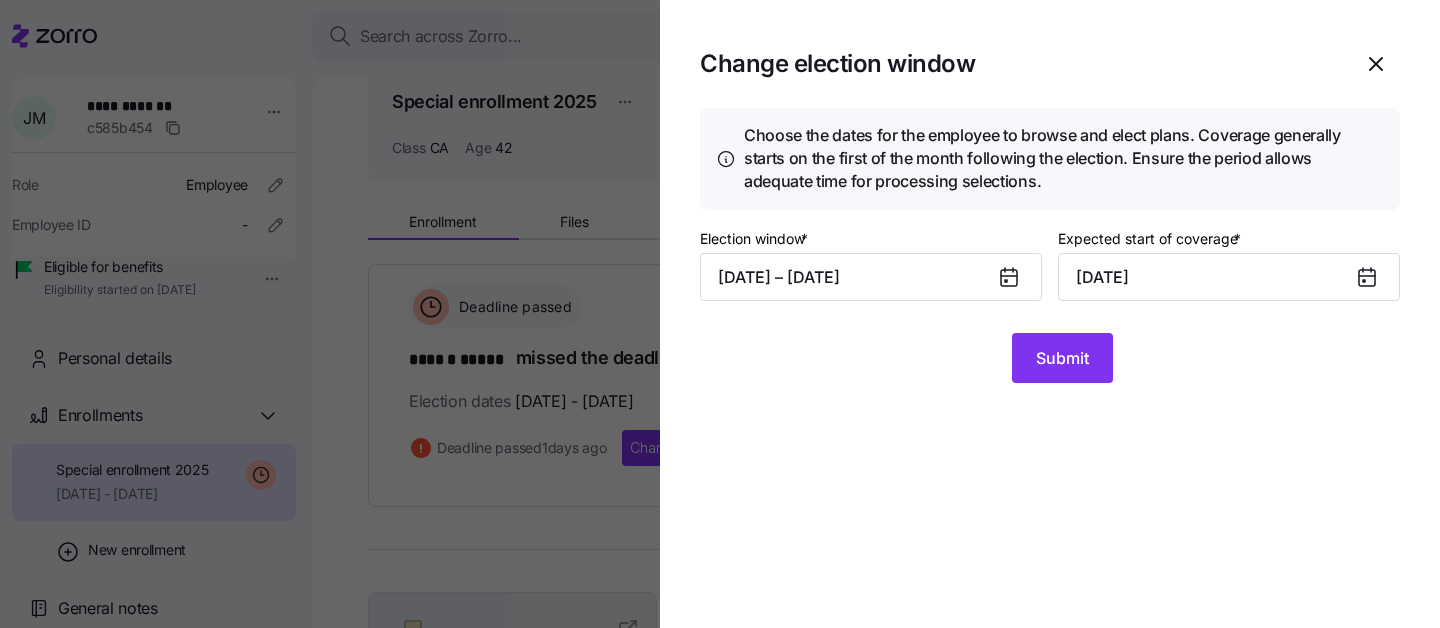 click 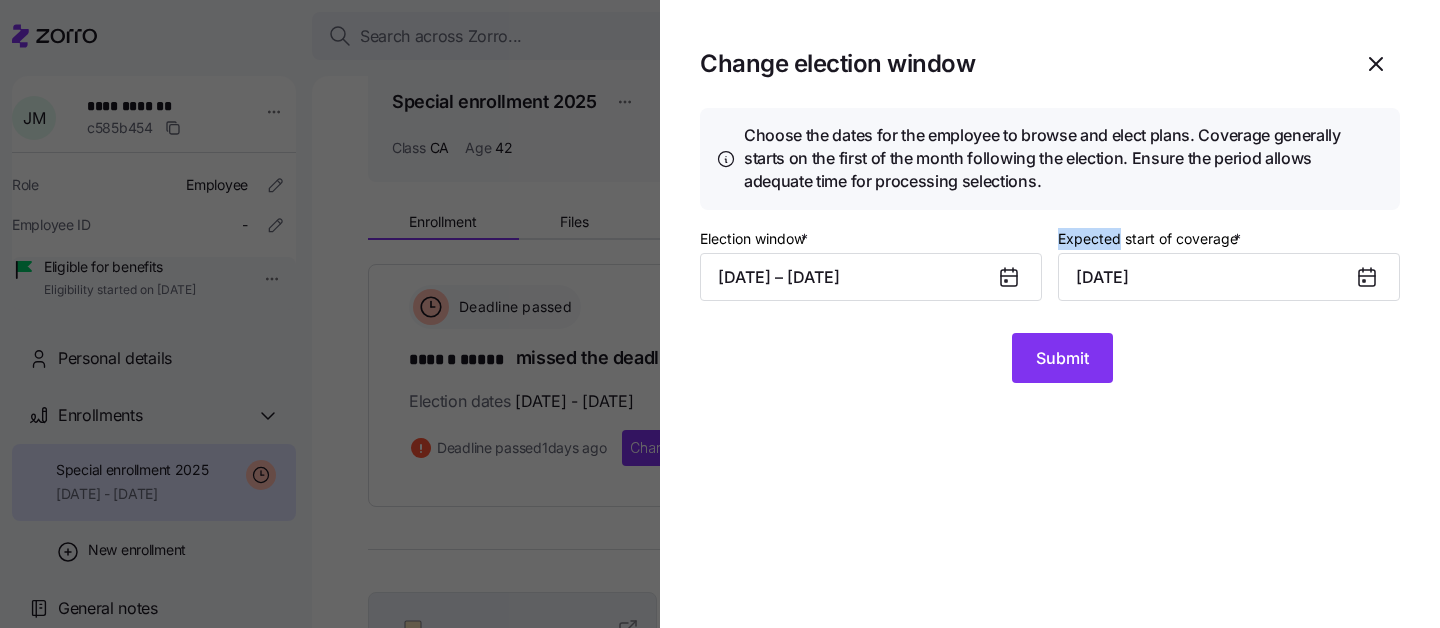 click 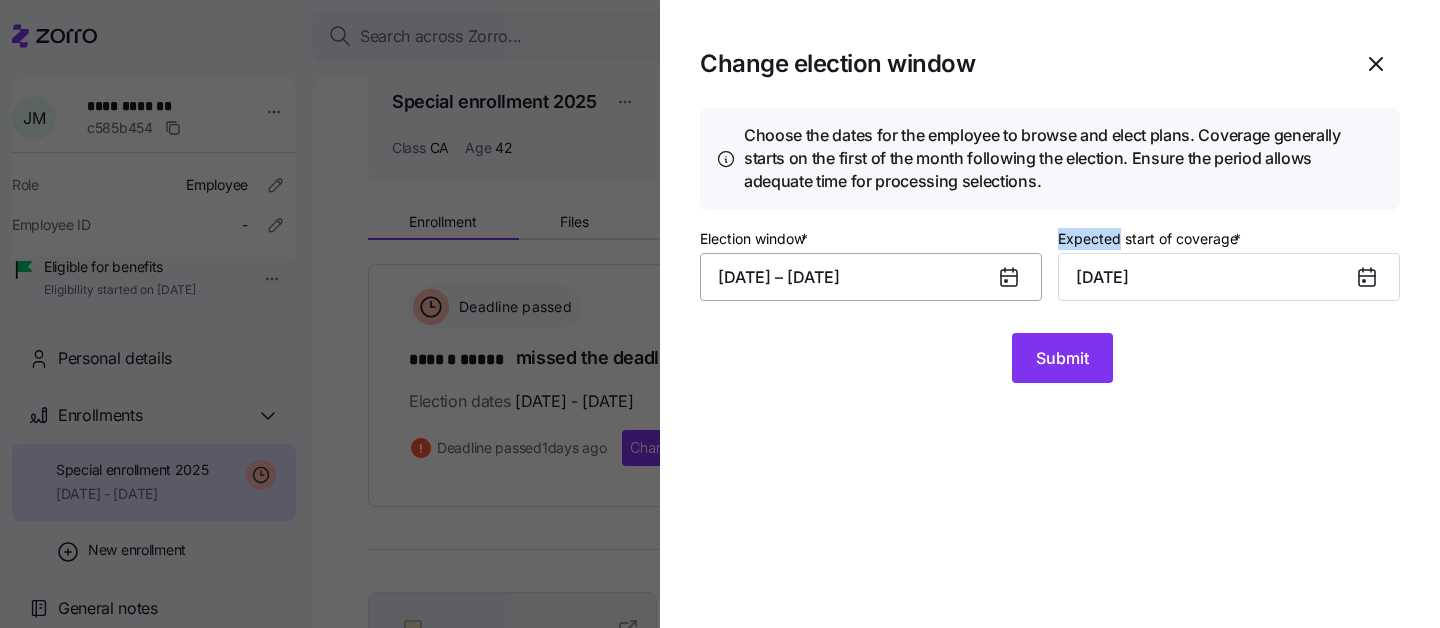 click on "06/21/2025 – 06/30/2025" at bounding box center (871, 277) 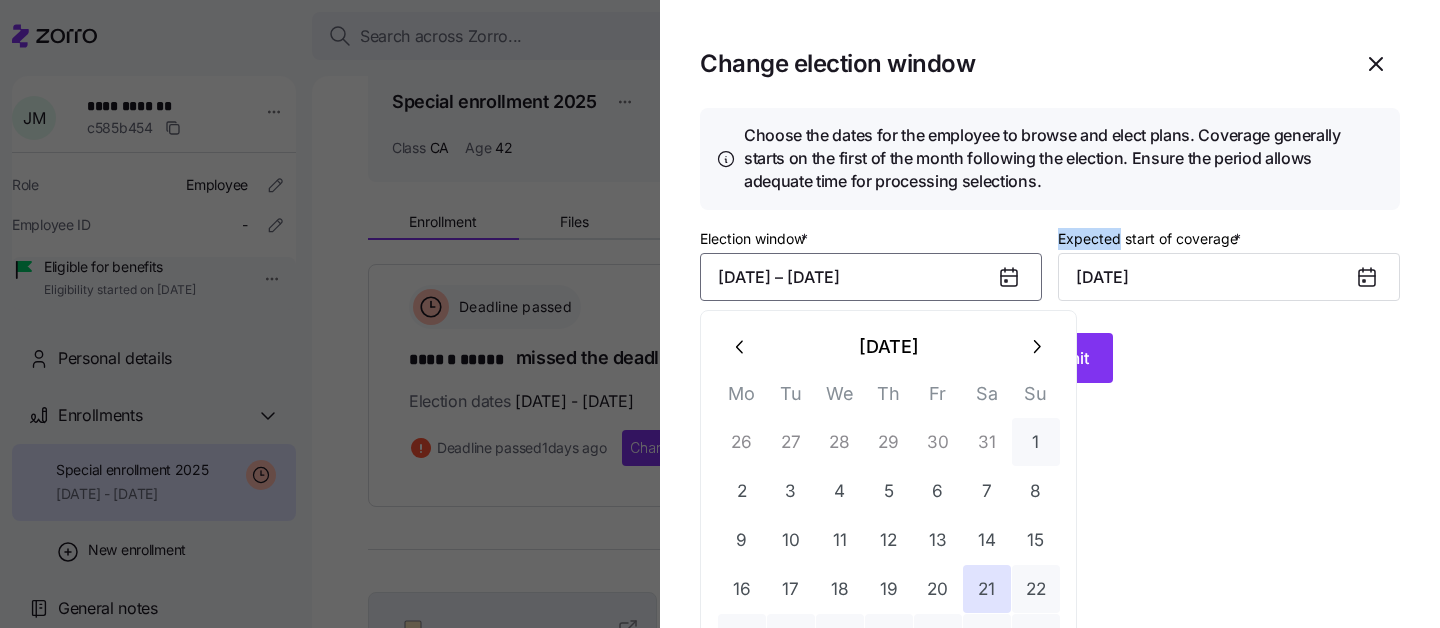 click on "1" at bounding box center [1036, 442] 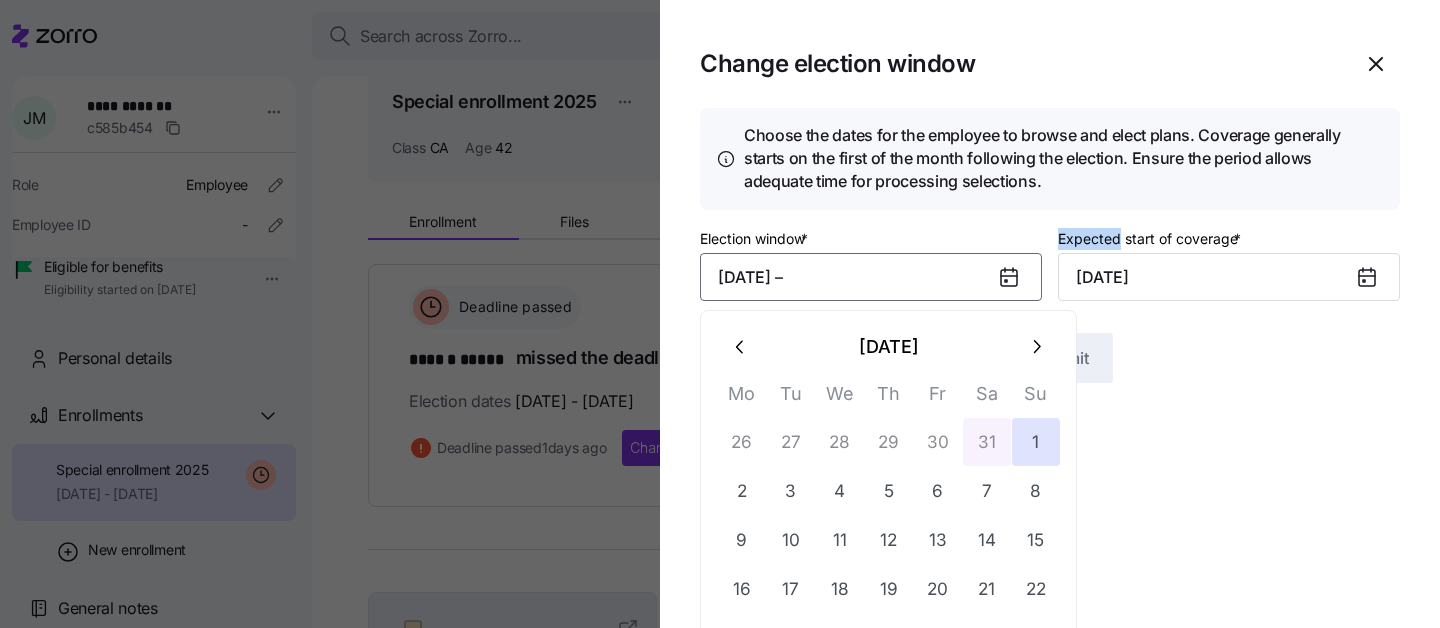click 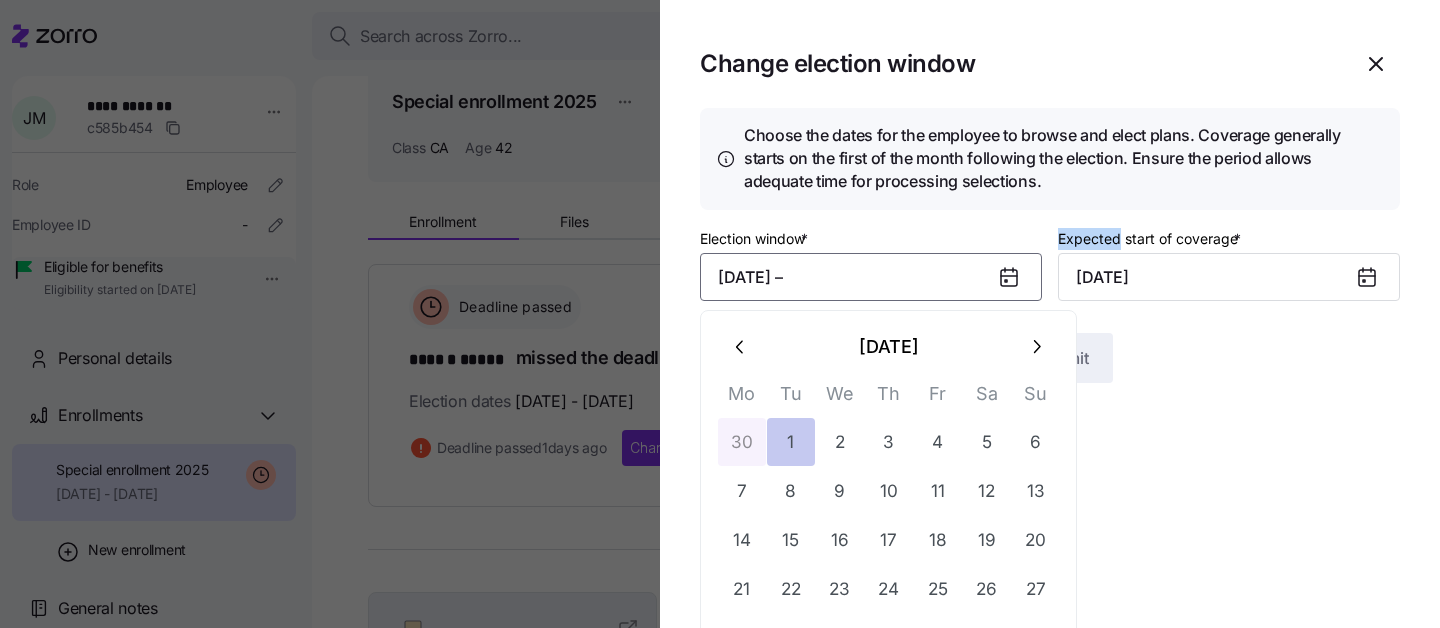 click on "1" at bounding box center (791, 442) 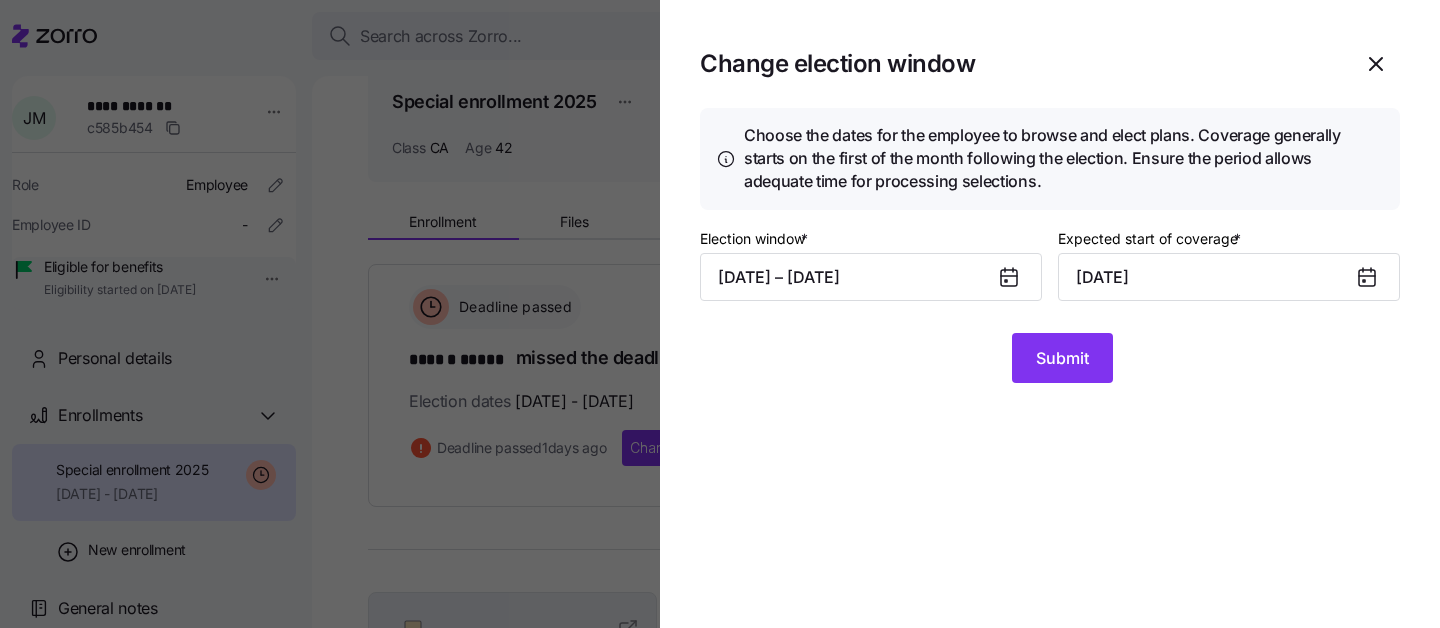 click 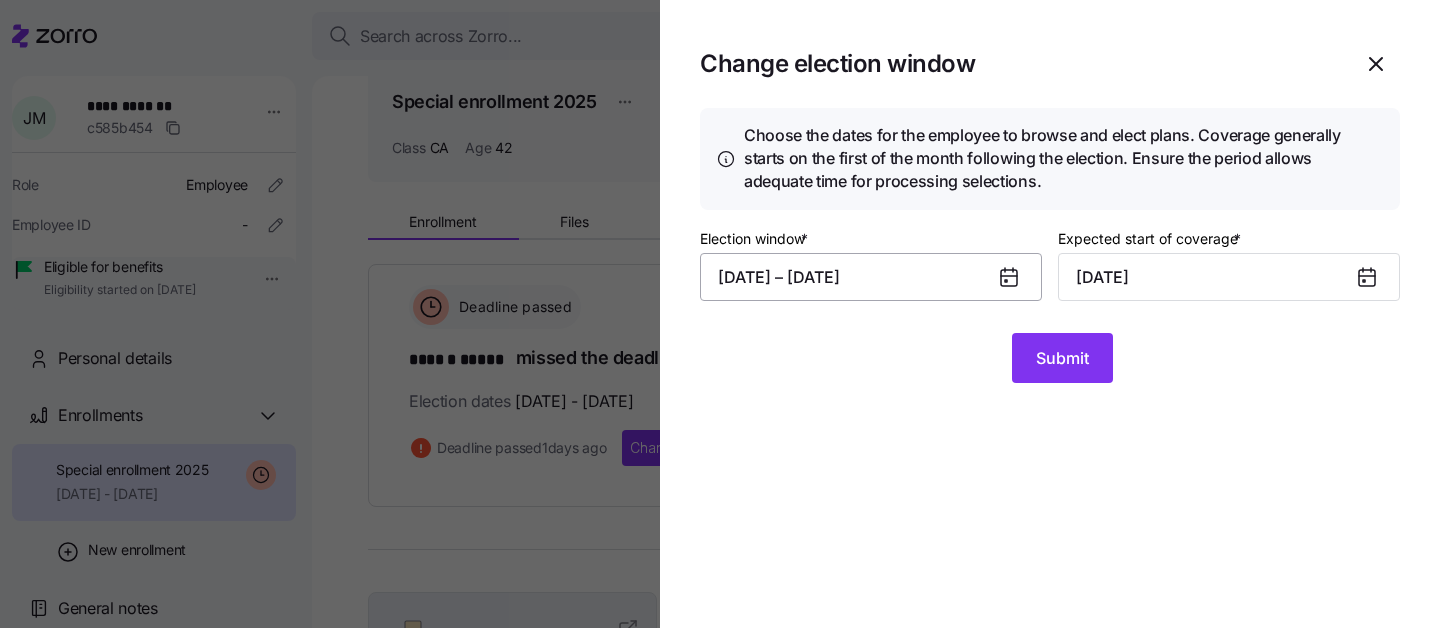click on "06/01/2025 – 07/01/2025" at bounding box center [871, 277] 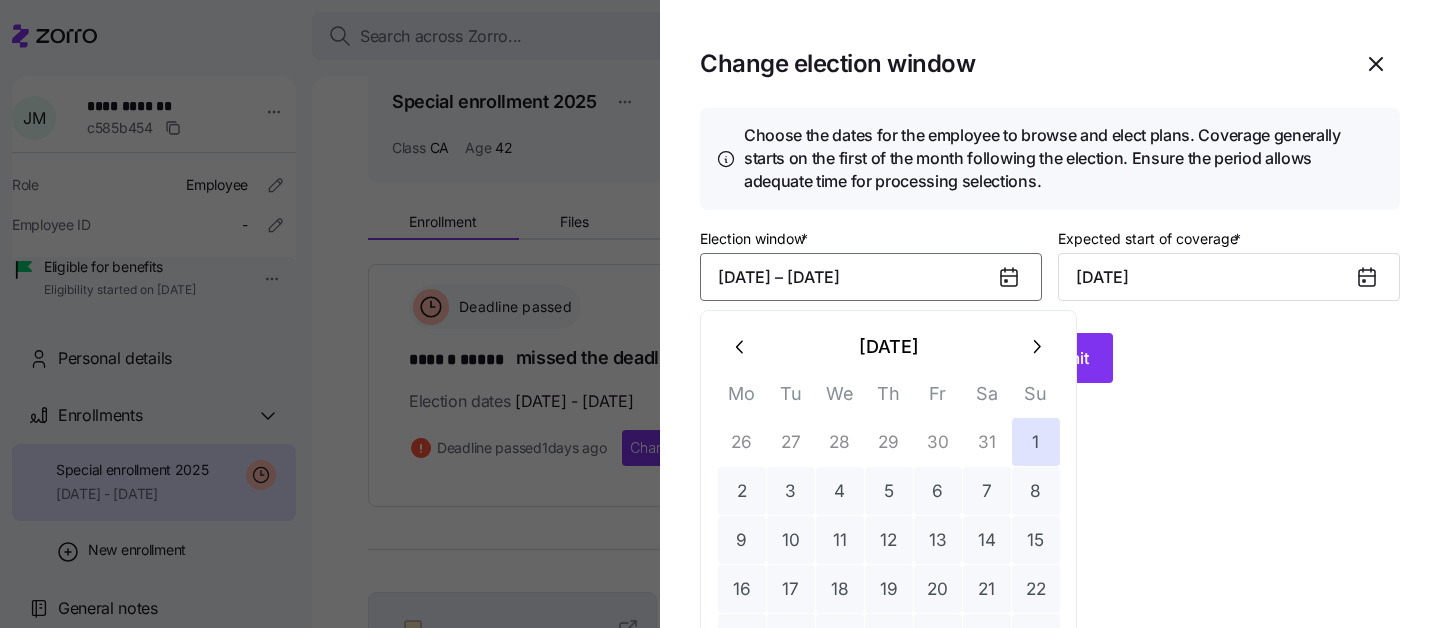 click 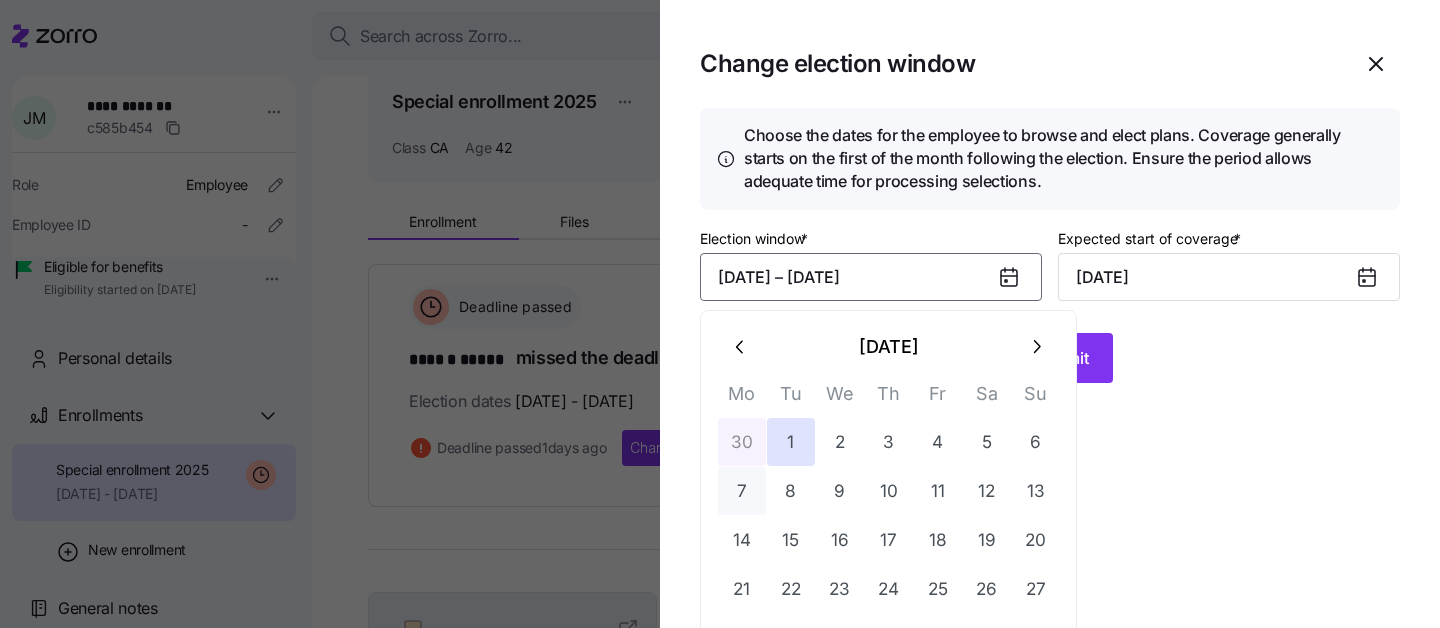 click on "7" at bounding box center (742, 491) 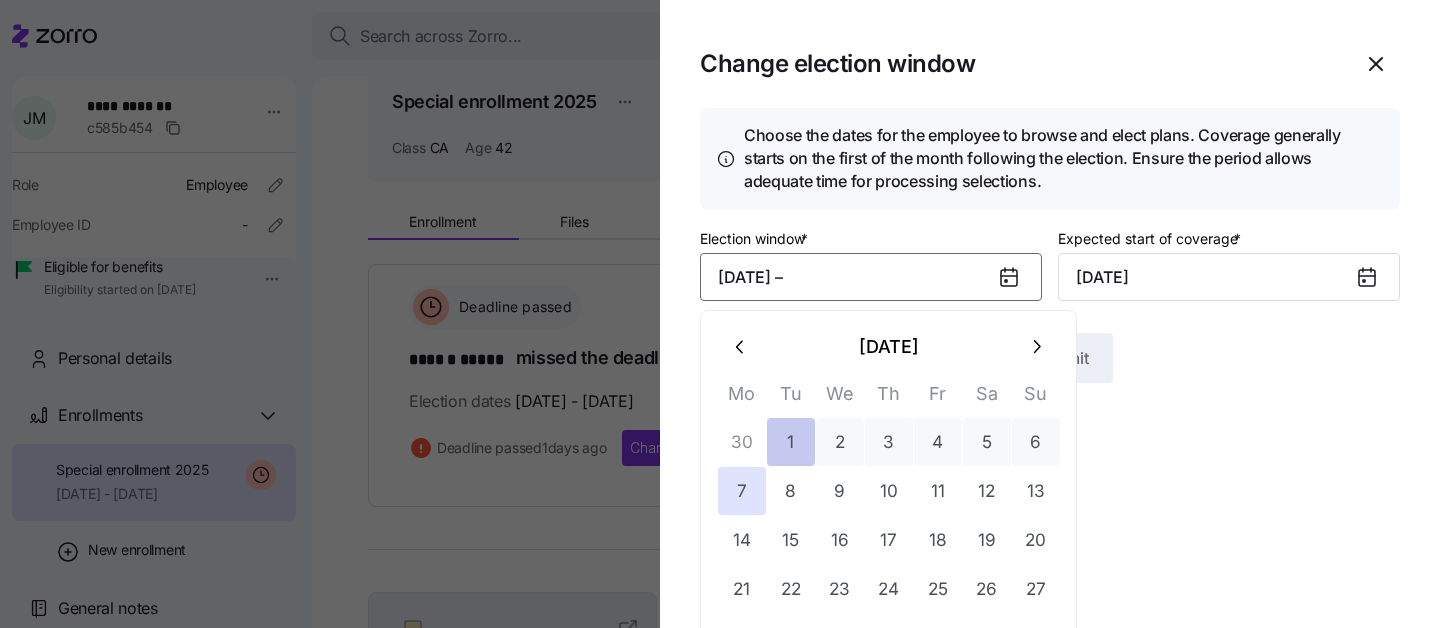 click on "1" at bounding box center (791, 442) 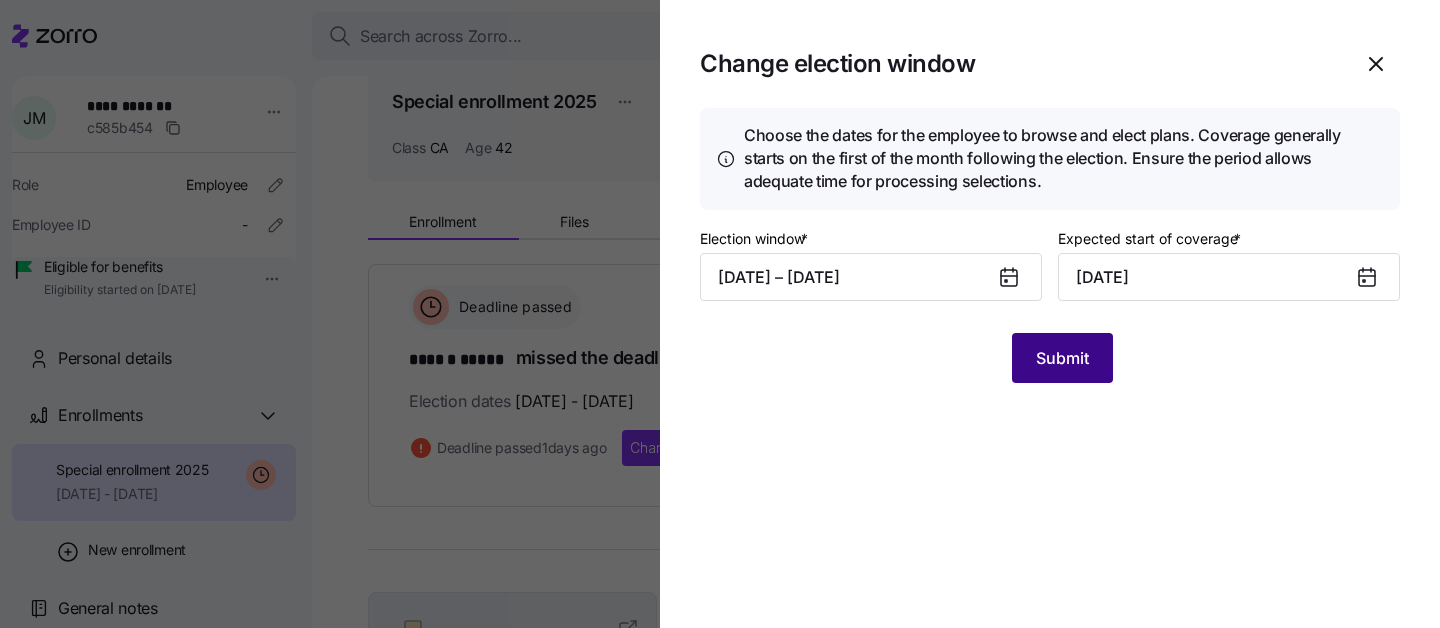 click on "Submit" at bounding box center [1062, 358] 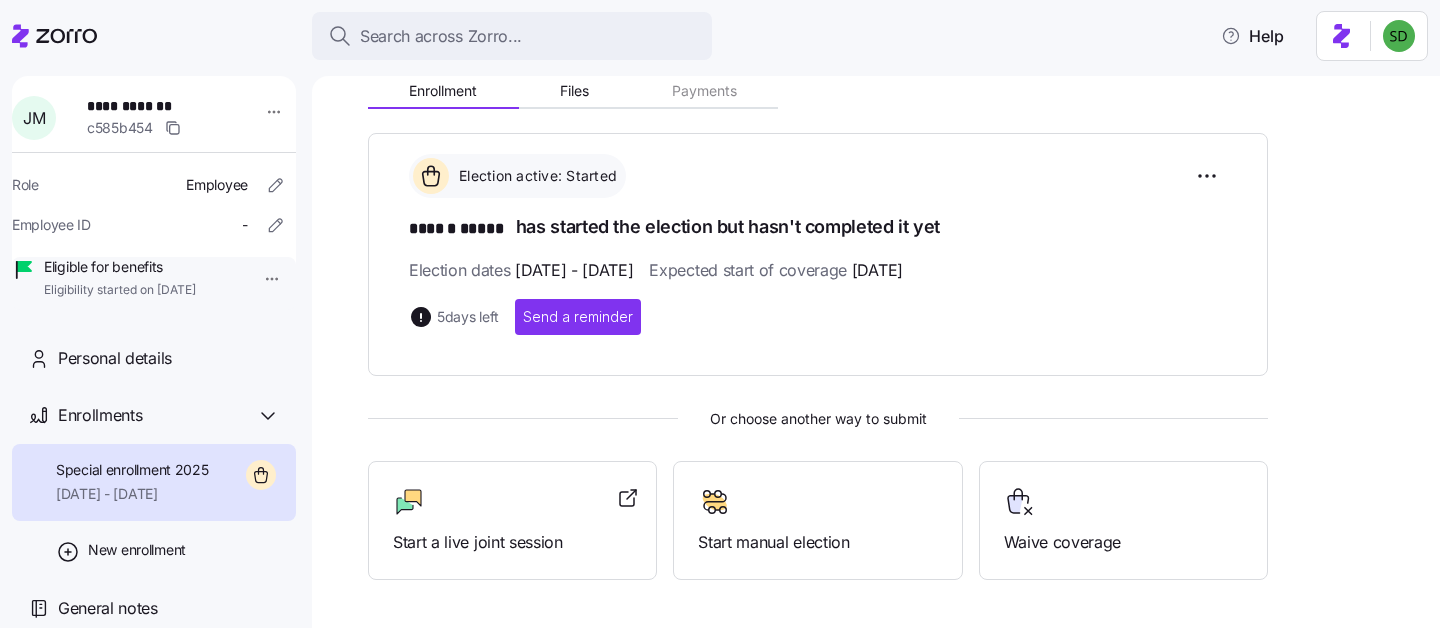 scroll, scrollTop: 292, scrollLeft: 0, axis: vertical 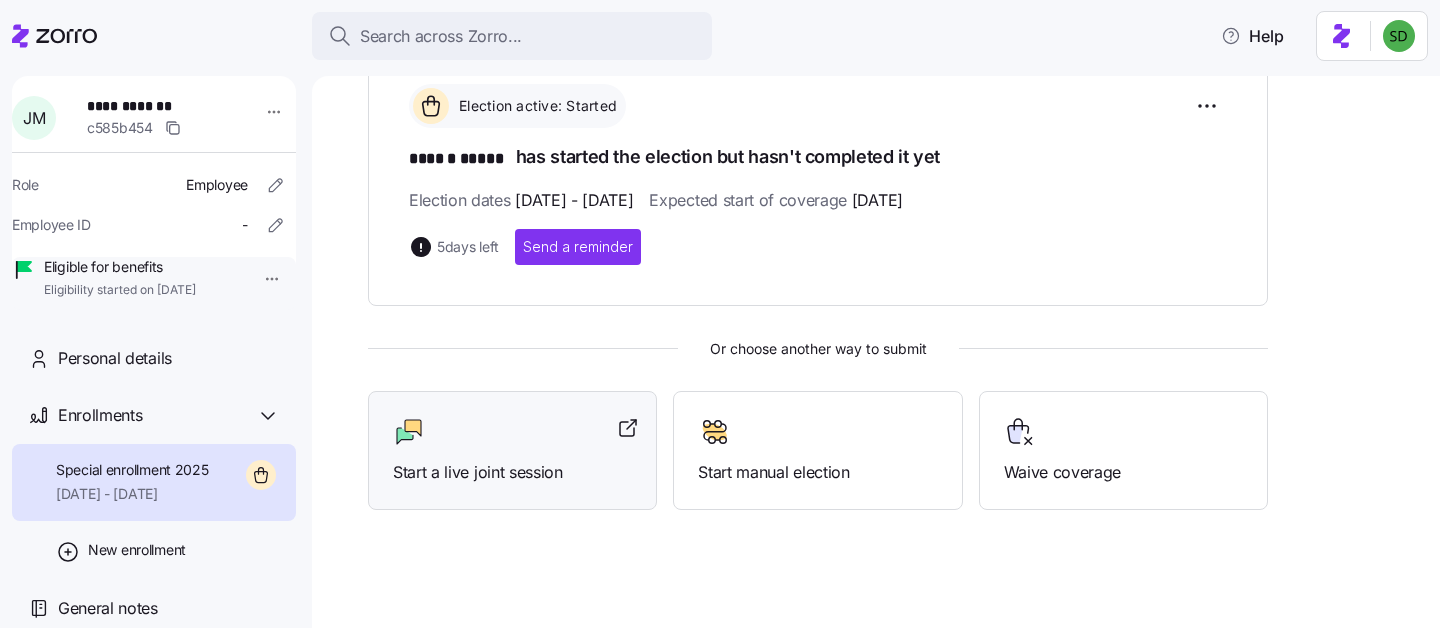 click on "Start a live joint session" at bounding box center [512, 450] 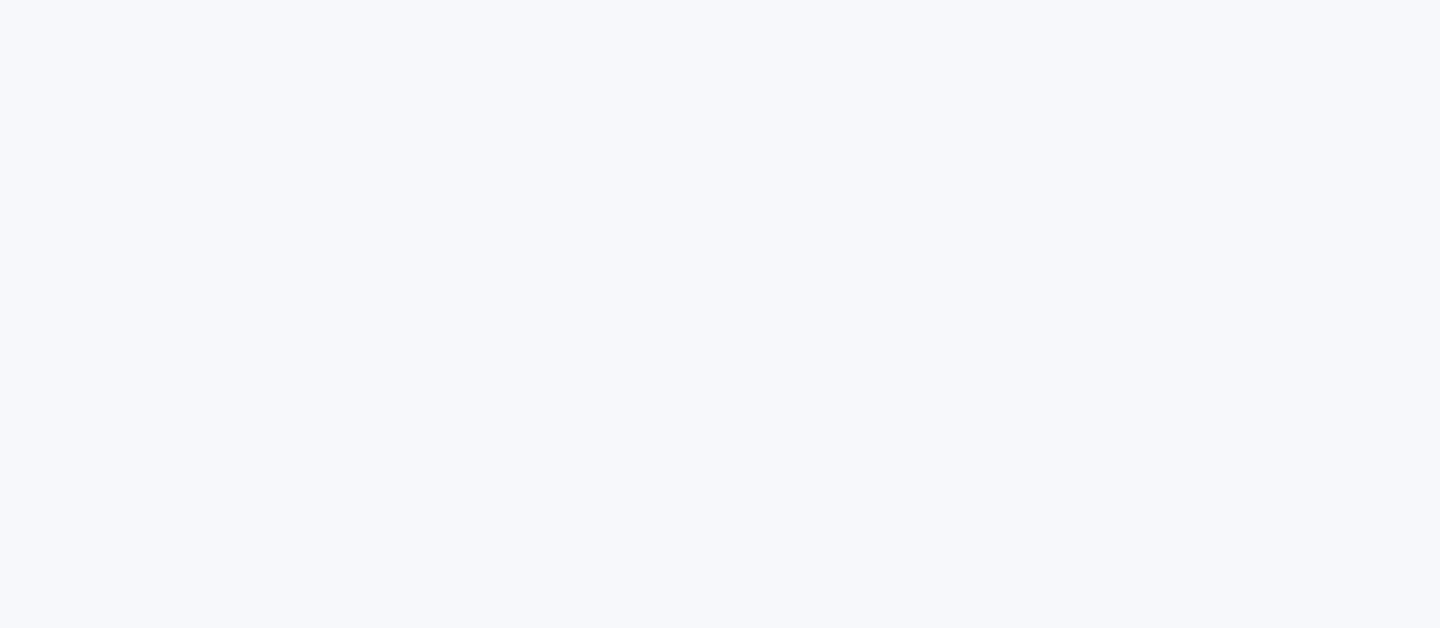 scroll, scrollTop: 0, scrollLeft: 0, axis: both 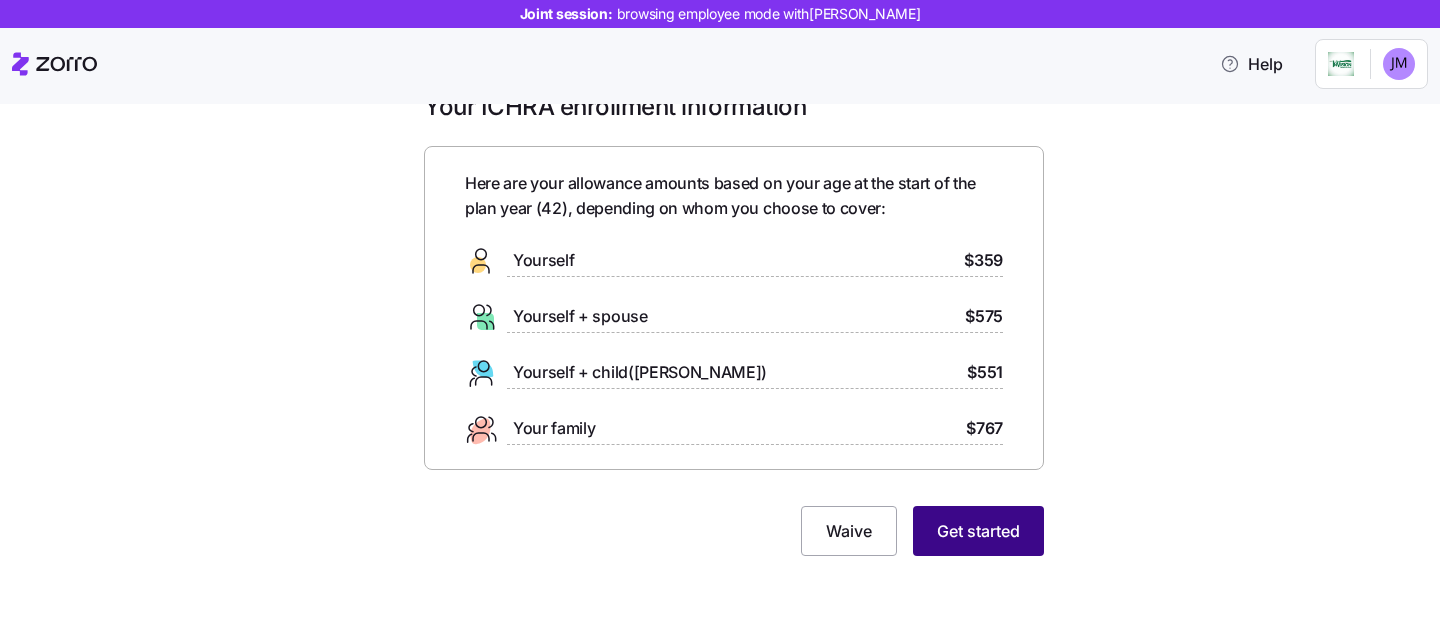 click on "Get started" at bounding box center [978, 531] 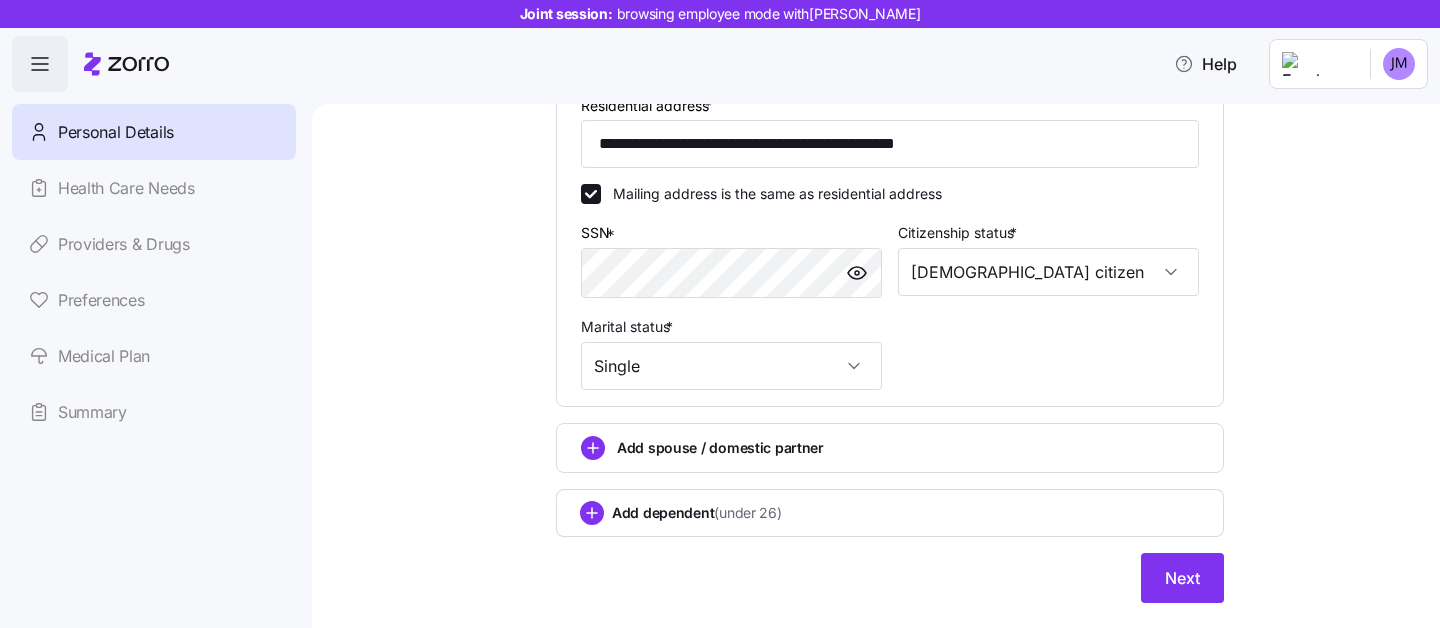 scroll, scrollTop: 606, scrollLeft: 0, axis: vertical 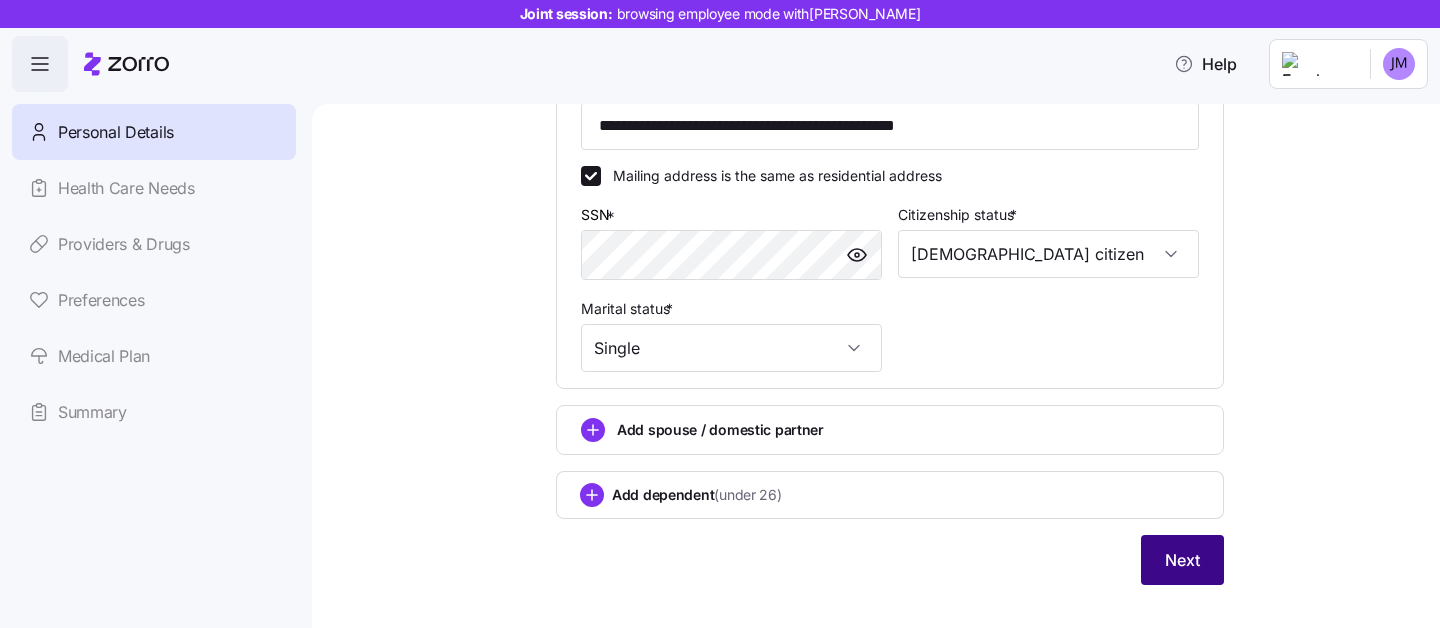 click on "Next" at bounding box center [1182, 560] 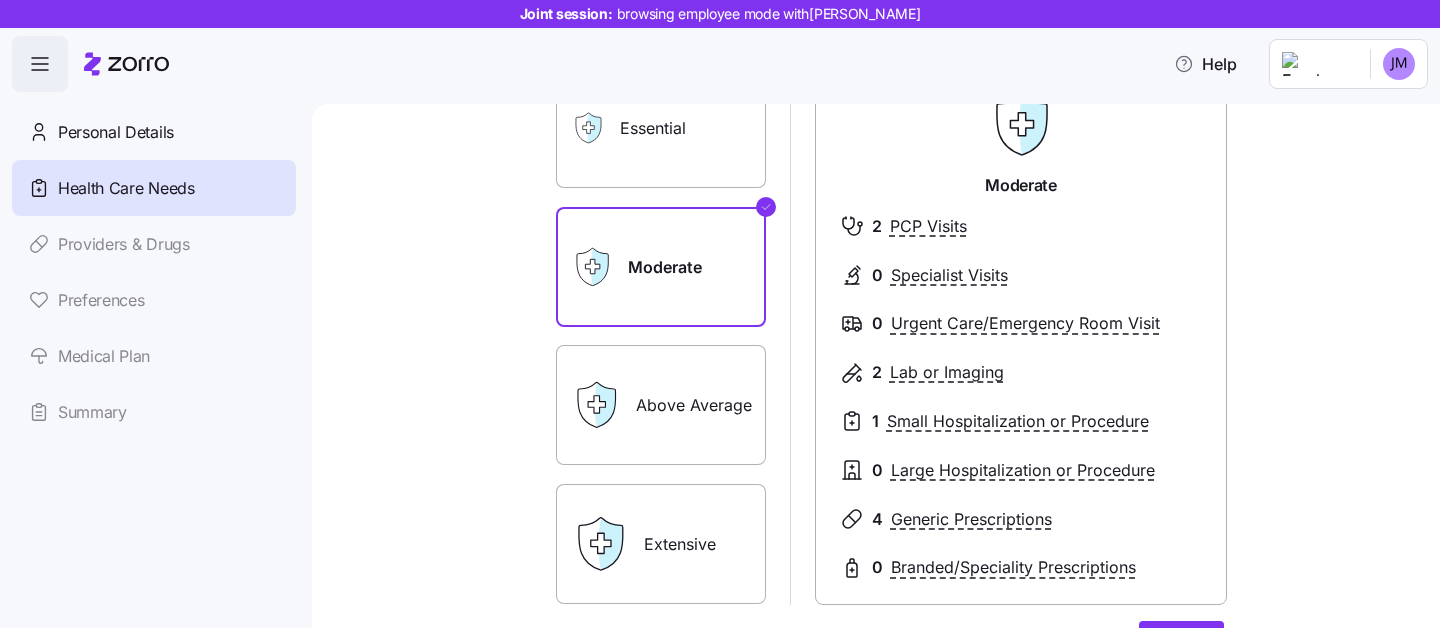 scroll, scrollTop: 206, scrollLeft: 0, axis: vertical 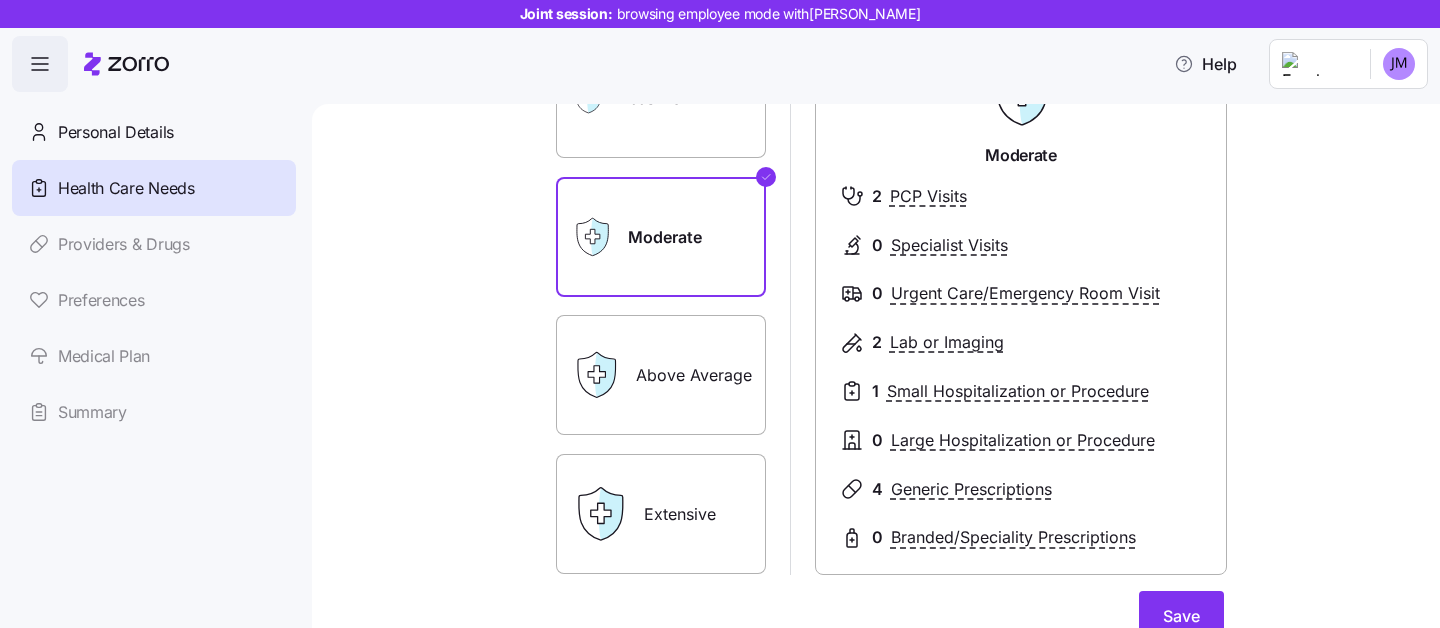 click on "Above Average" at bounding box center [661, 375] 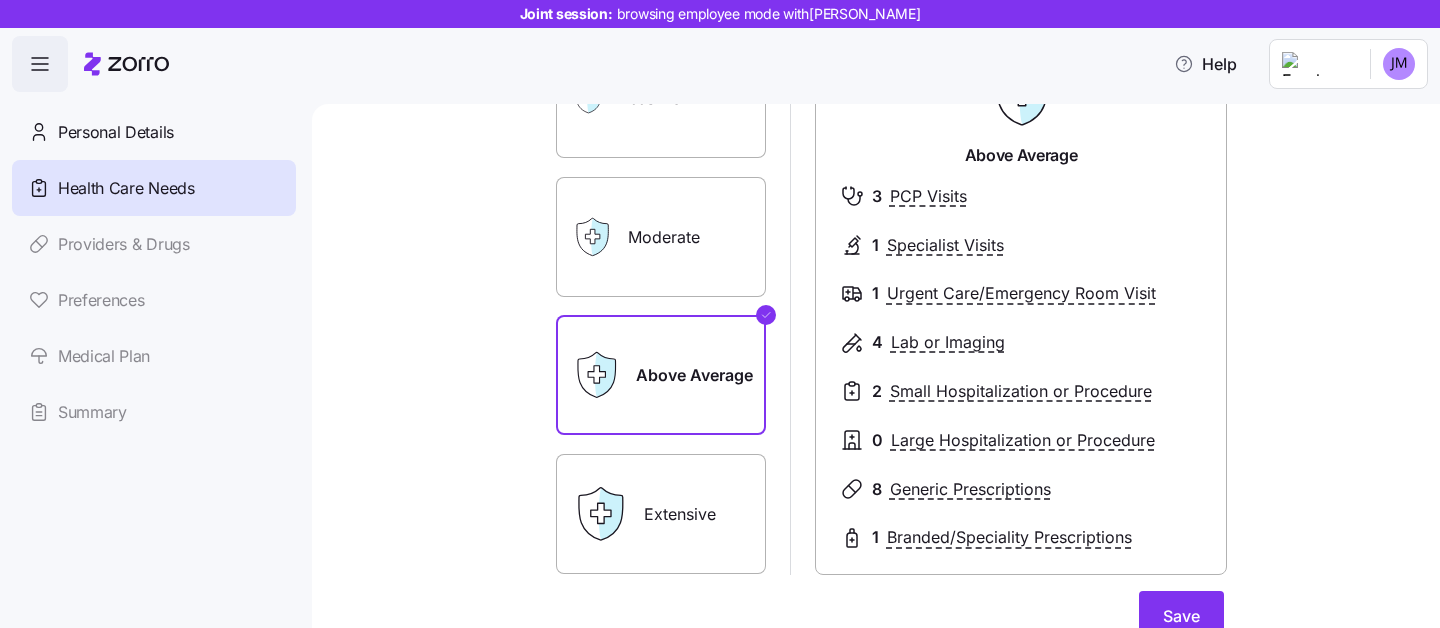 click on "Moderate" at bounding box center (661, 237) 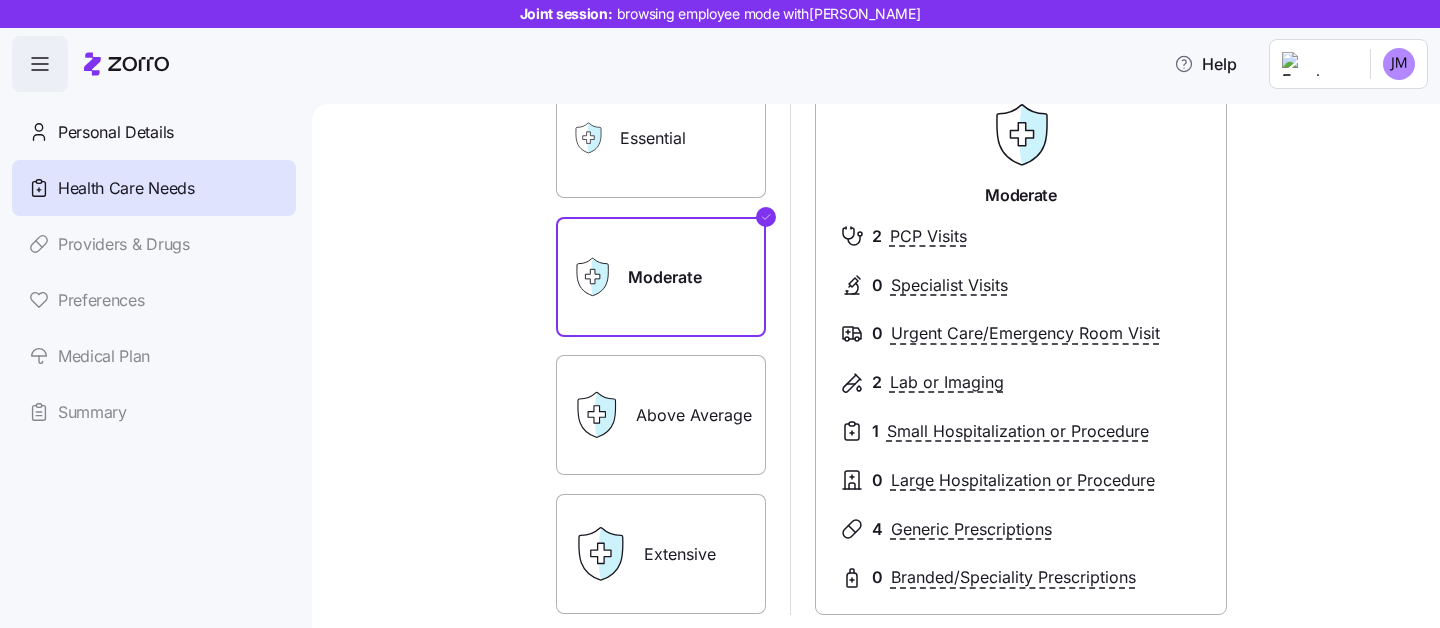 scroll, scrollTop: 142, scrollLeft: 0, axis: vertical 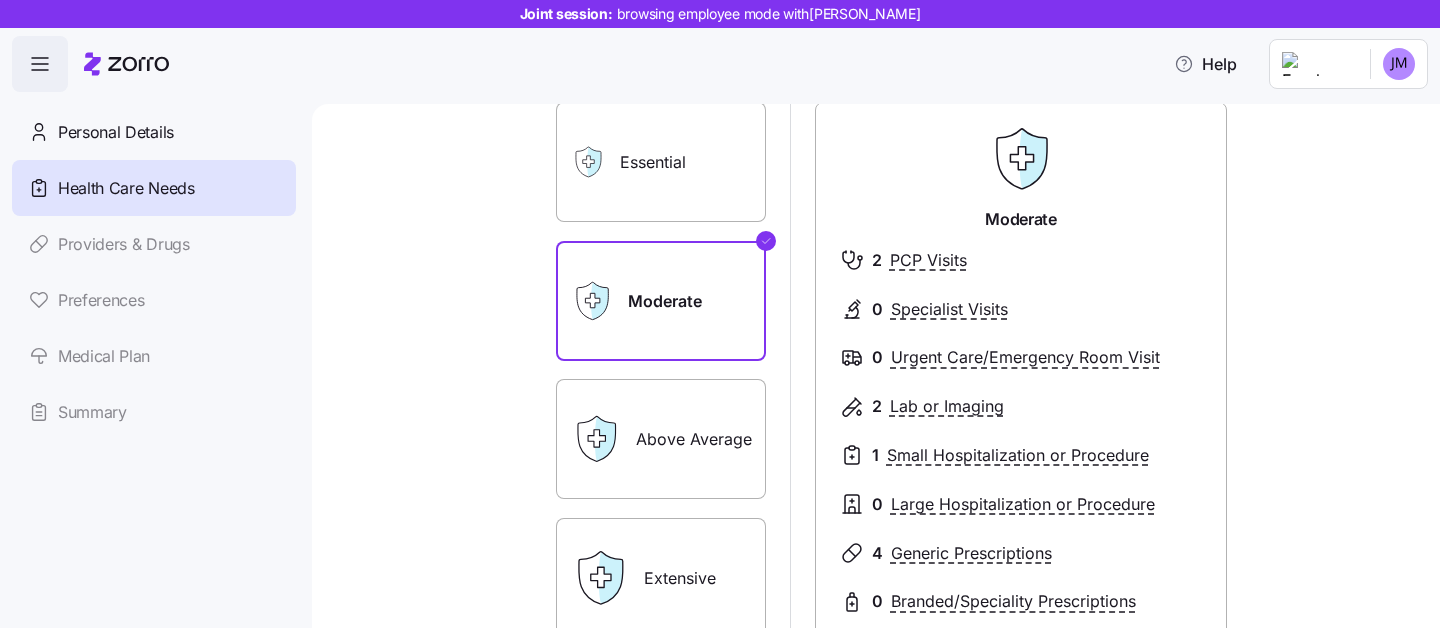click on "Extensive" at bounding box center (661, 578) 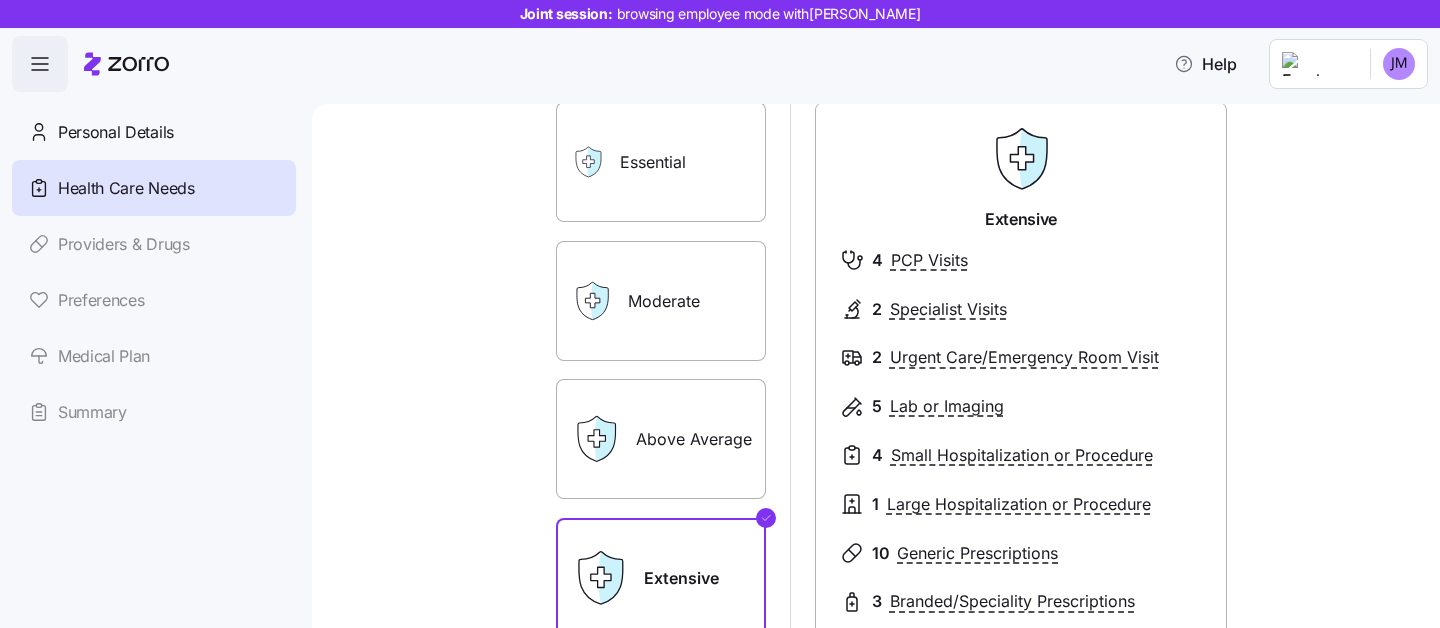 click on "Moderate" at bounding box center [661, 301] 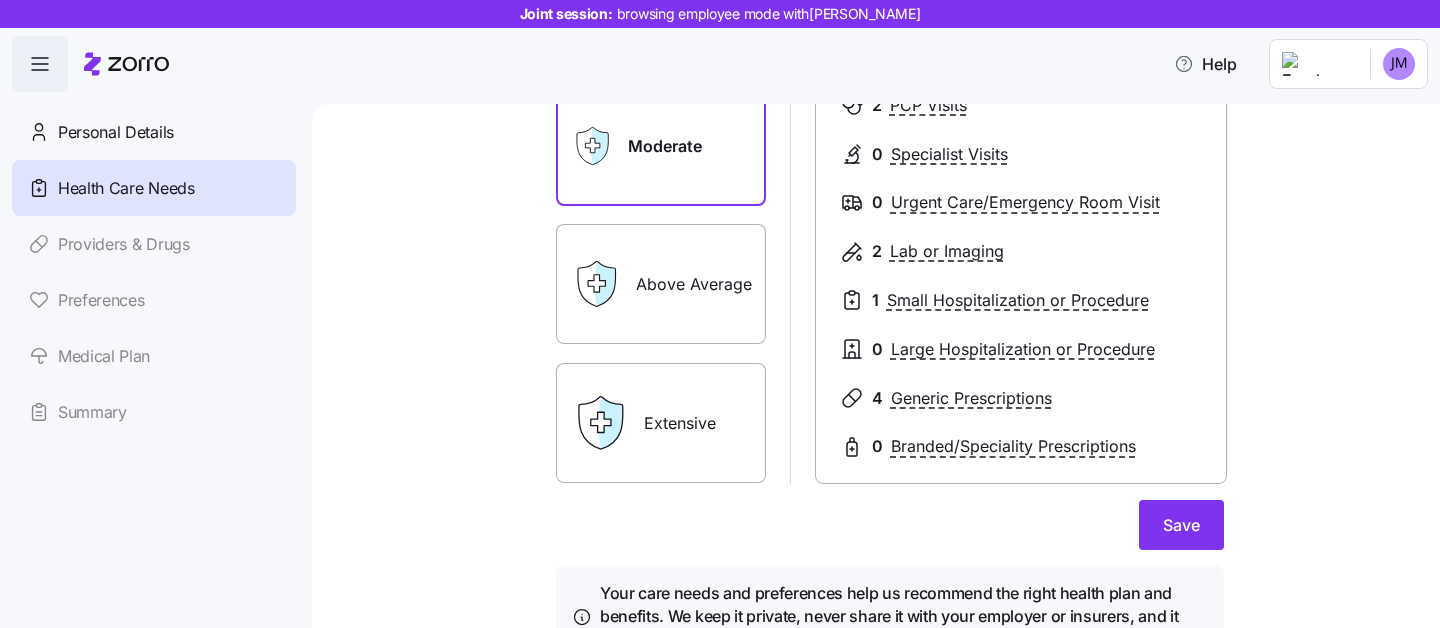 scroll, scrollTop: 353, scrollLeft: 0, axis: vertical 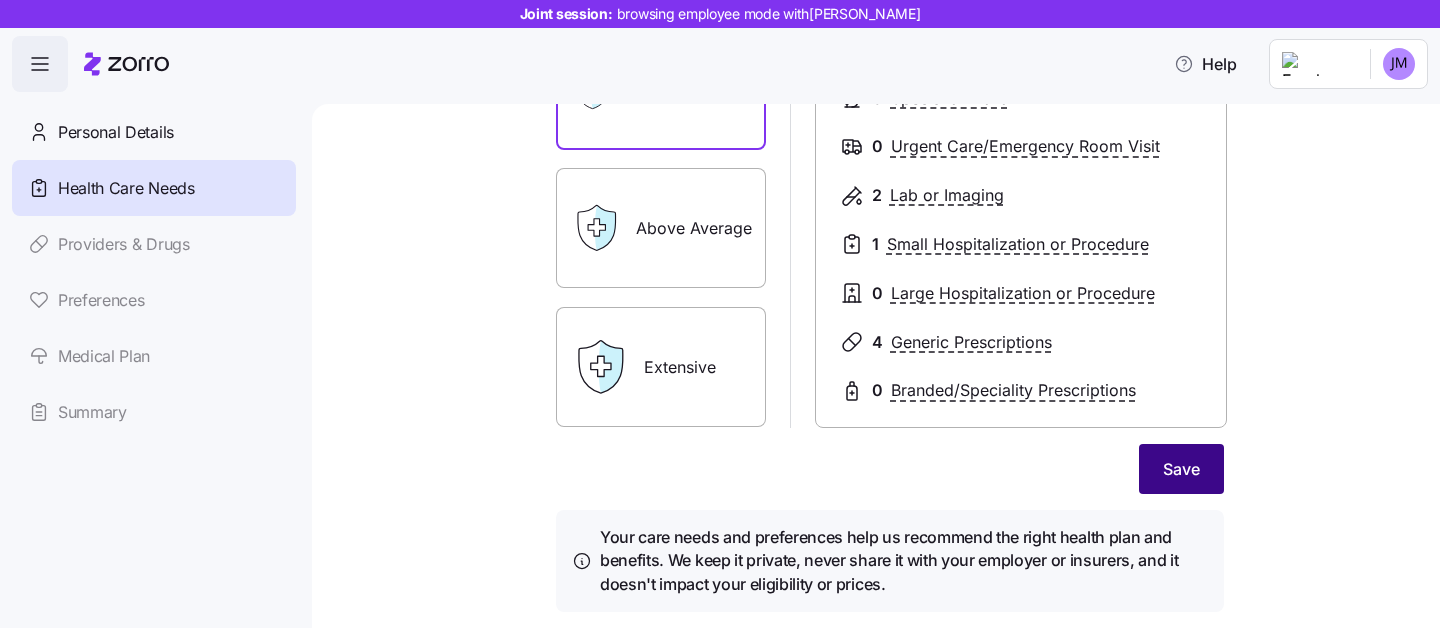 click on "Save" at bounding box center [1181, 469] 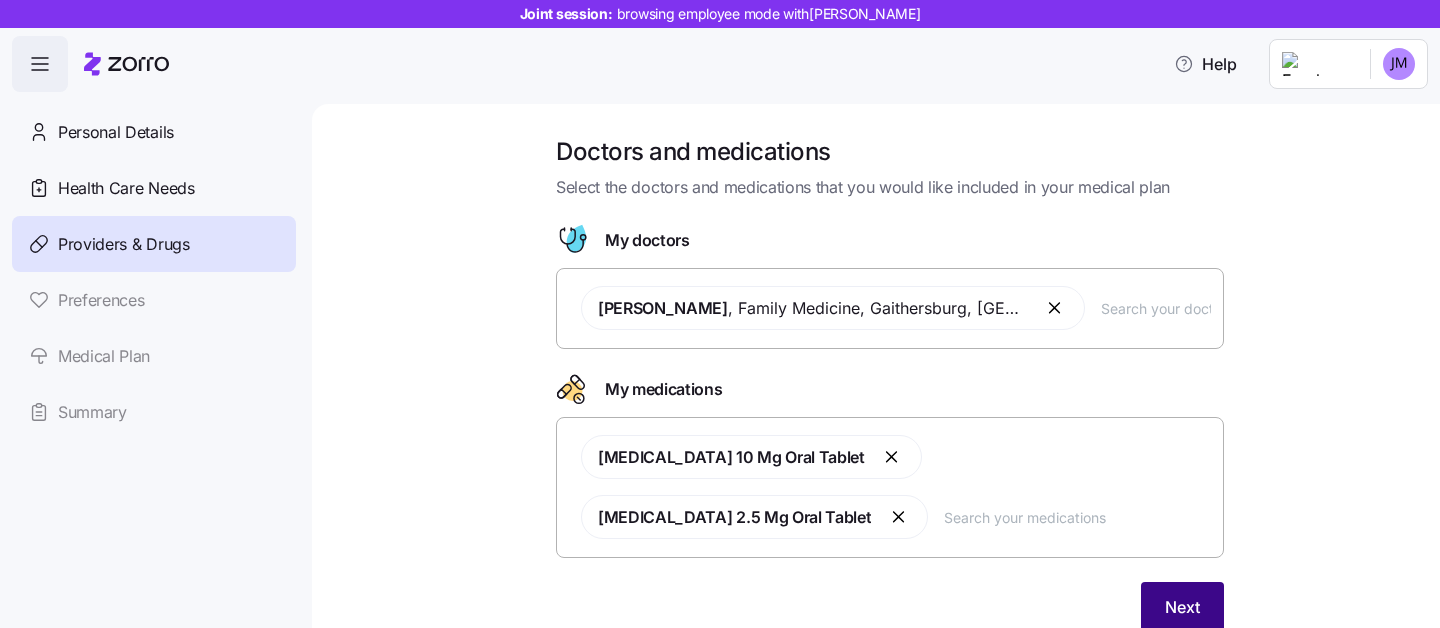 click on "Next" at bounding box center (1182, 607) 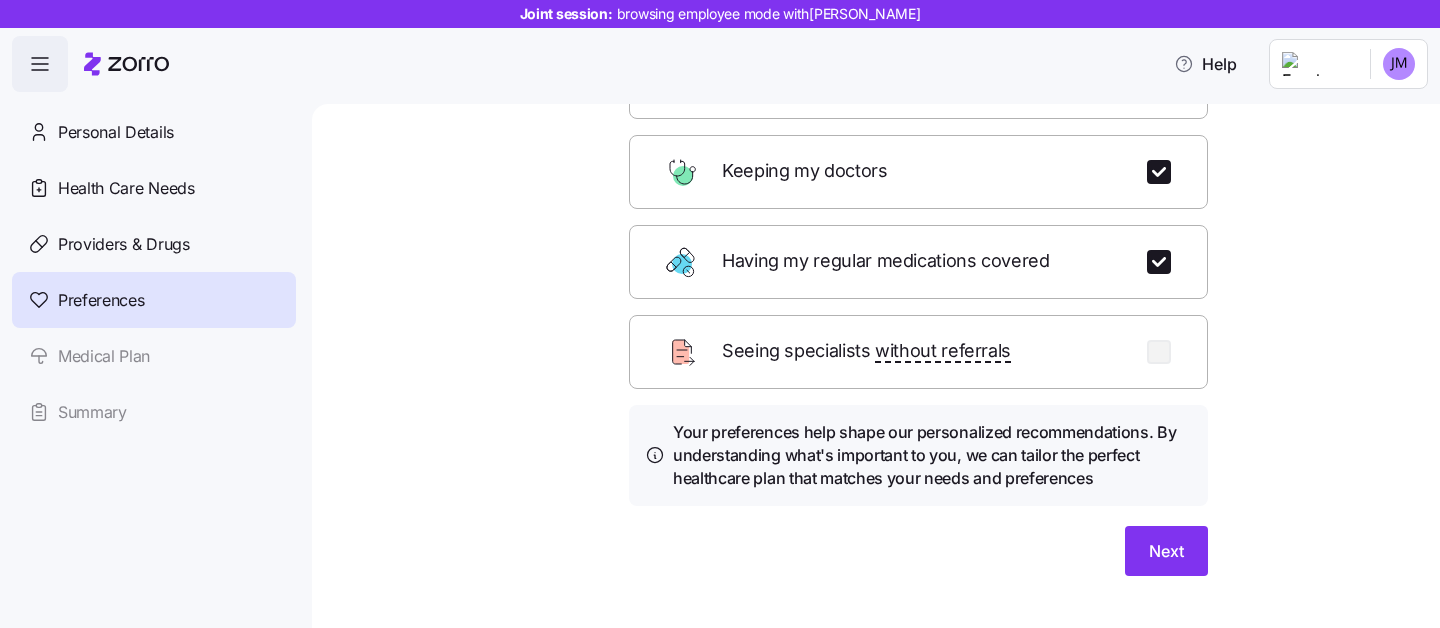 scroll, scrollTop: 313, scrollLeft: 0, axis: vertical 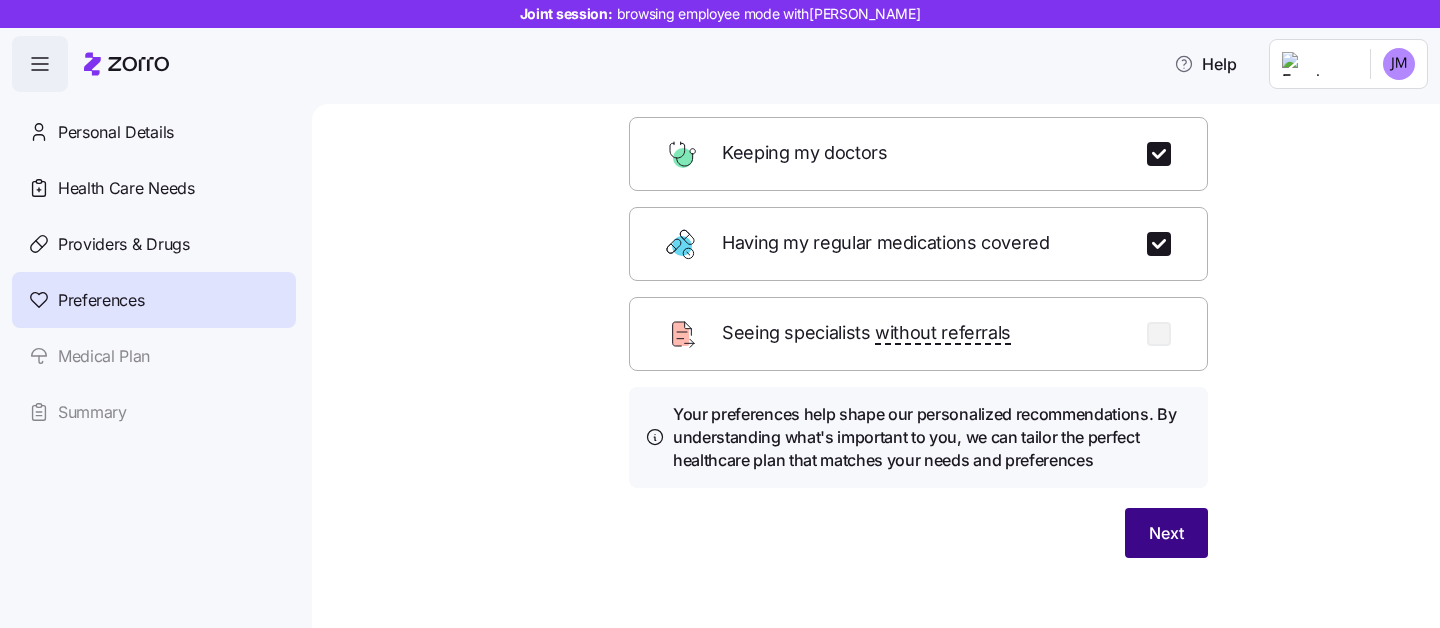 click on "Next" at bounding box center [1166, 533] 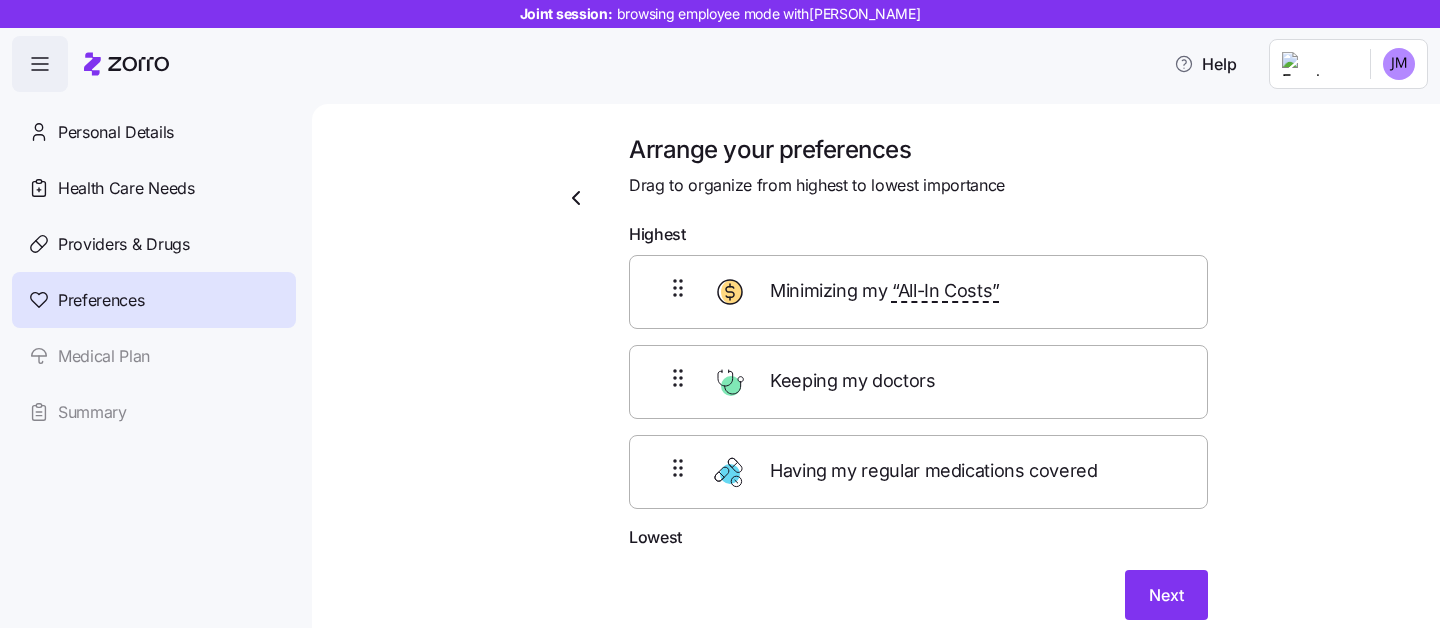 scroll, scrollTop: 89, scrollLeft: 0, axis: vertical 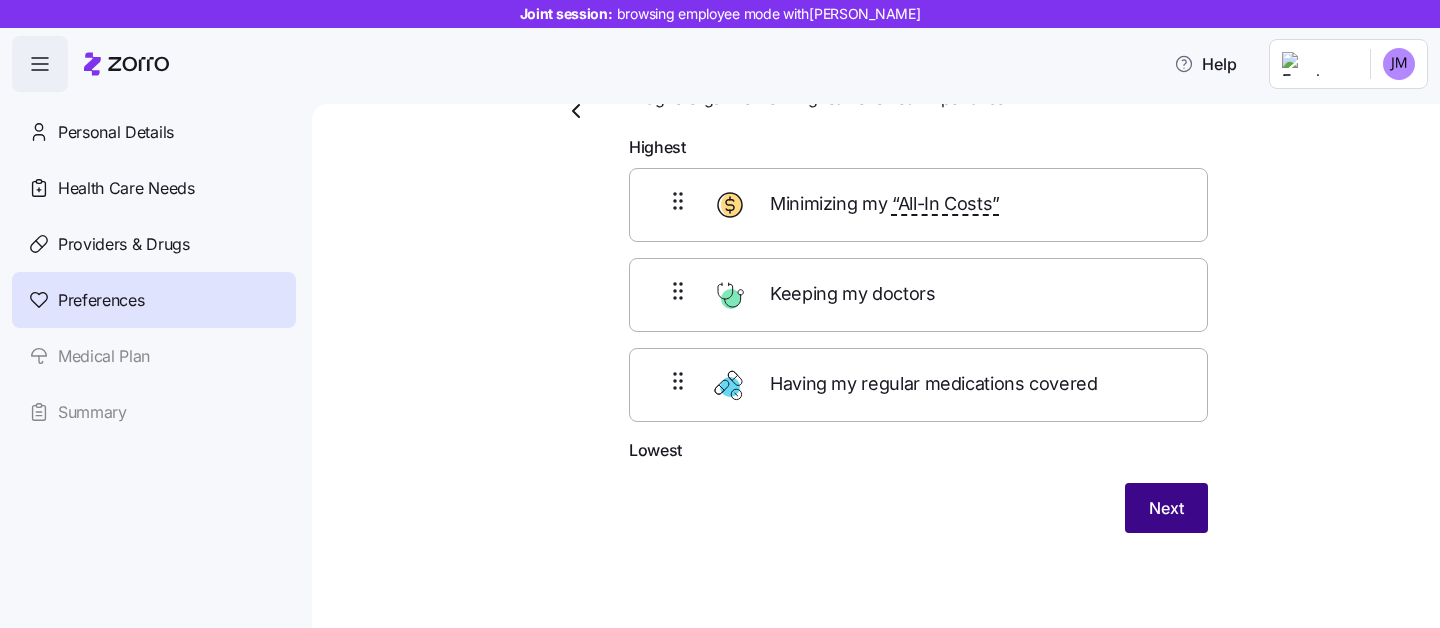 click on "Next" at bounding box center [1166, 508] 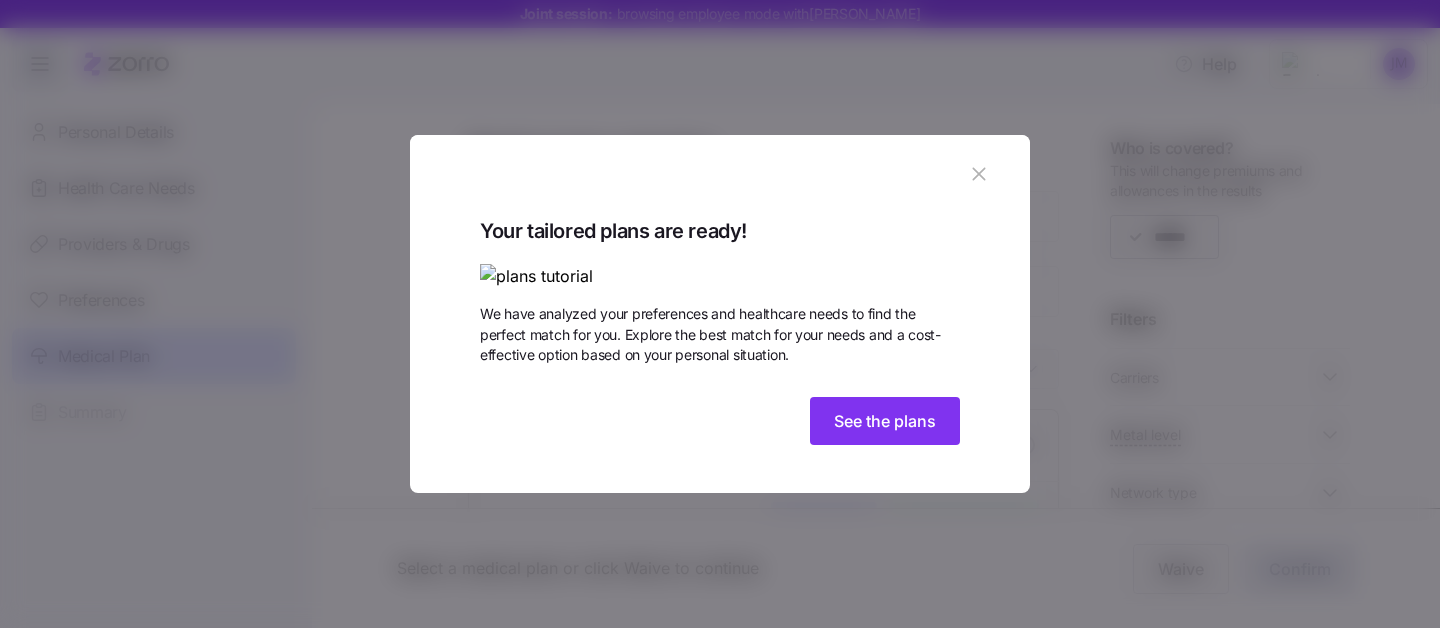 click 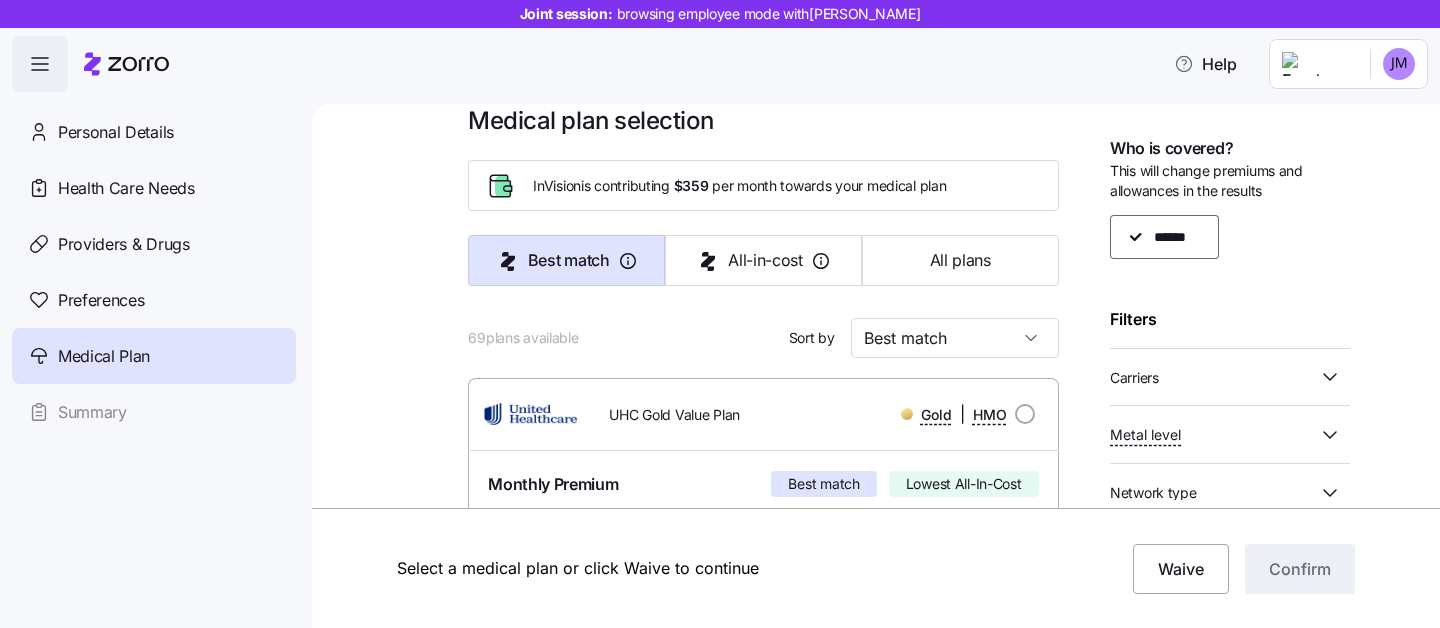 scroll, scrollTop: 0, scrollLeft: 0, axis: both 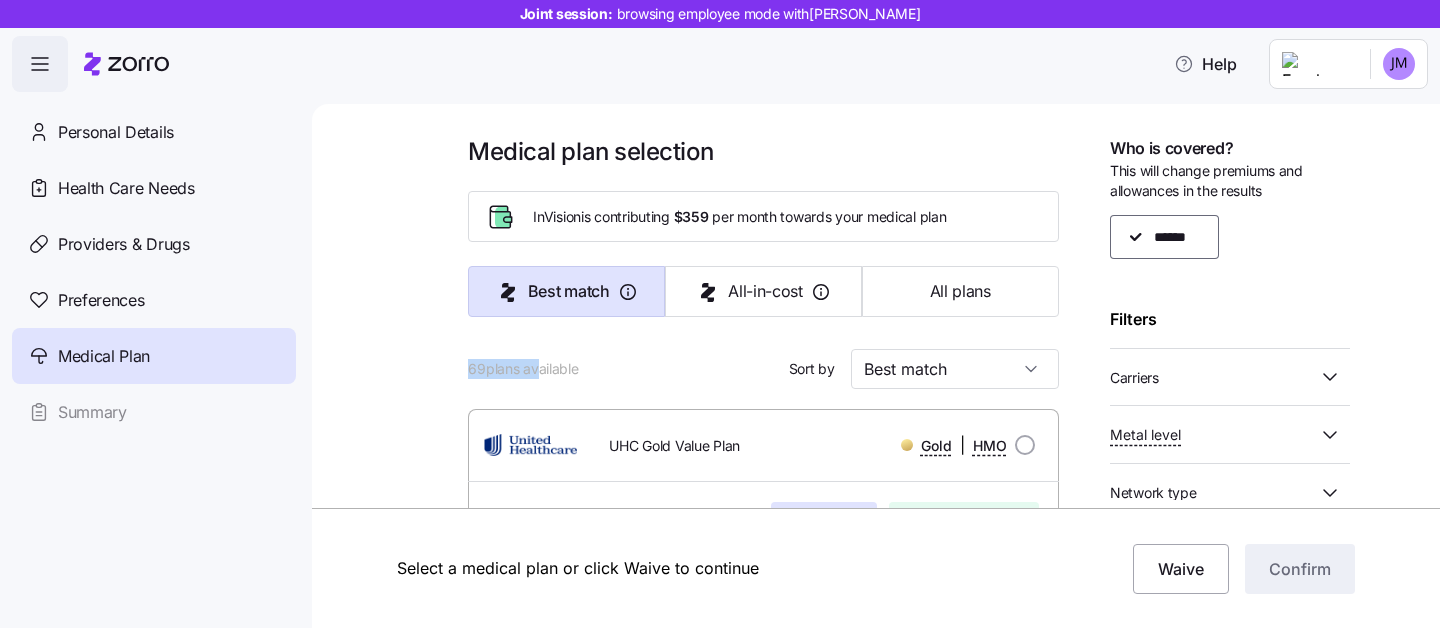 drag, startPoint x: 468, startPoint y: 370, endPoint x: 535, endPoint y: 371, distance: 67.00746 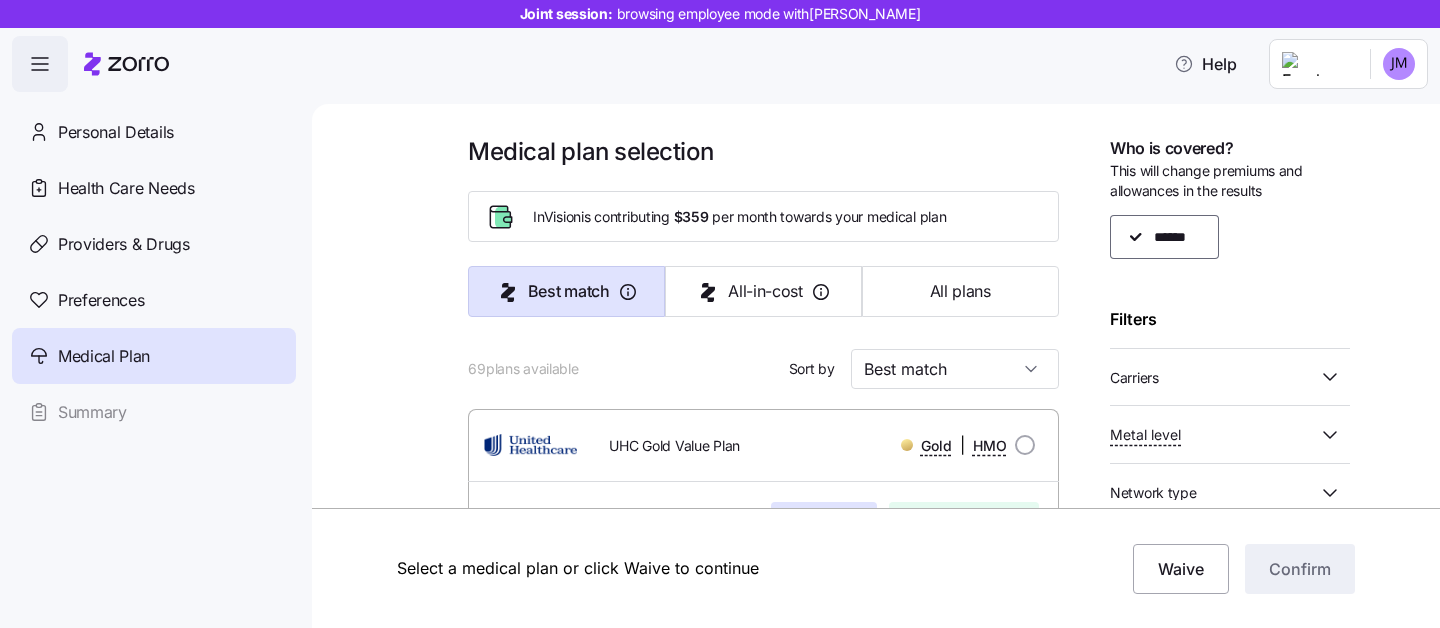 click on "69  plans available Sort by Best match" at bounding box center [763, 369] 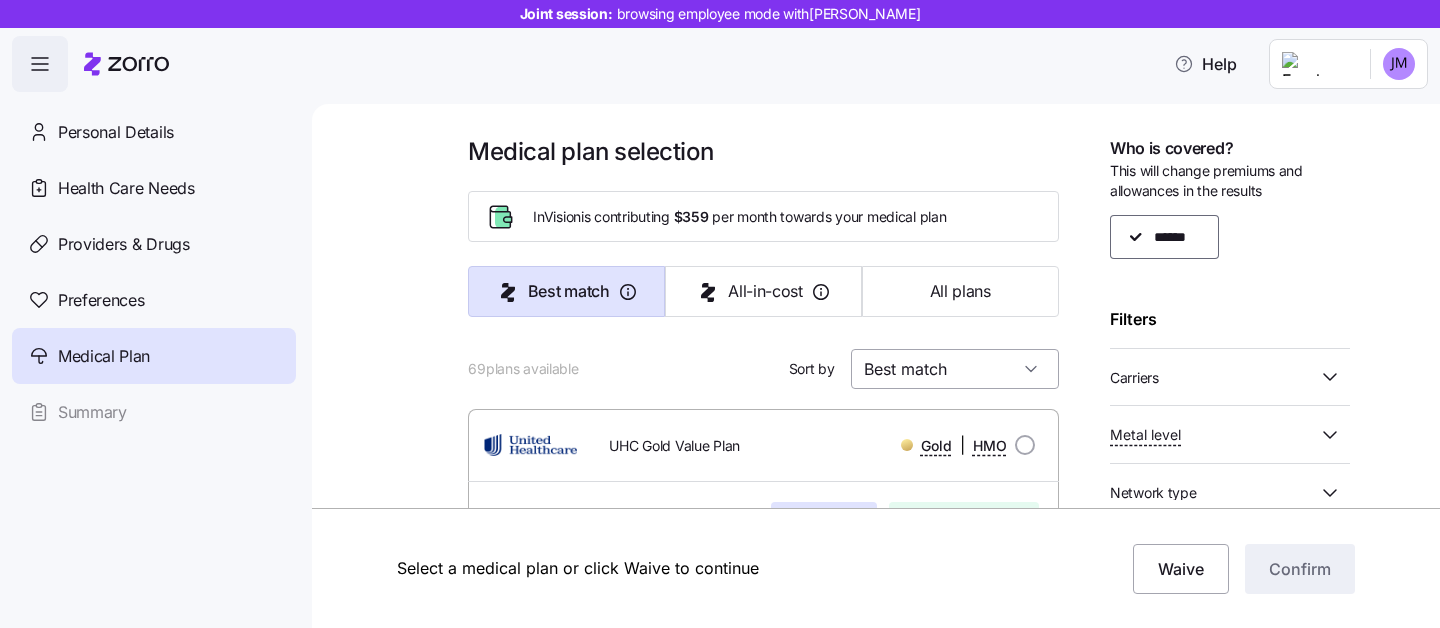 click on "Best match" at bounding box center (955, 369) 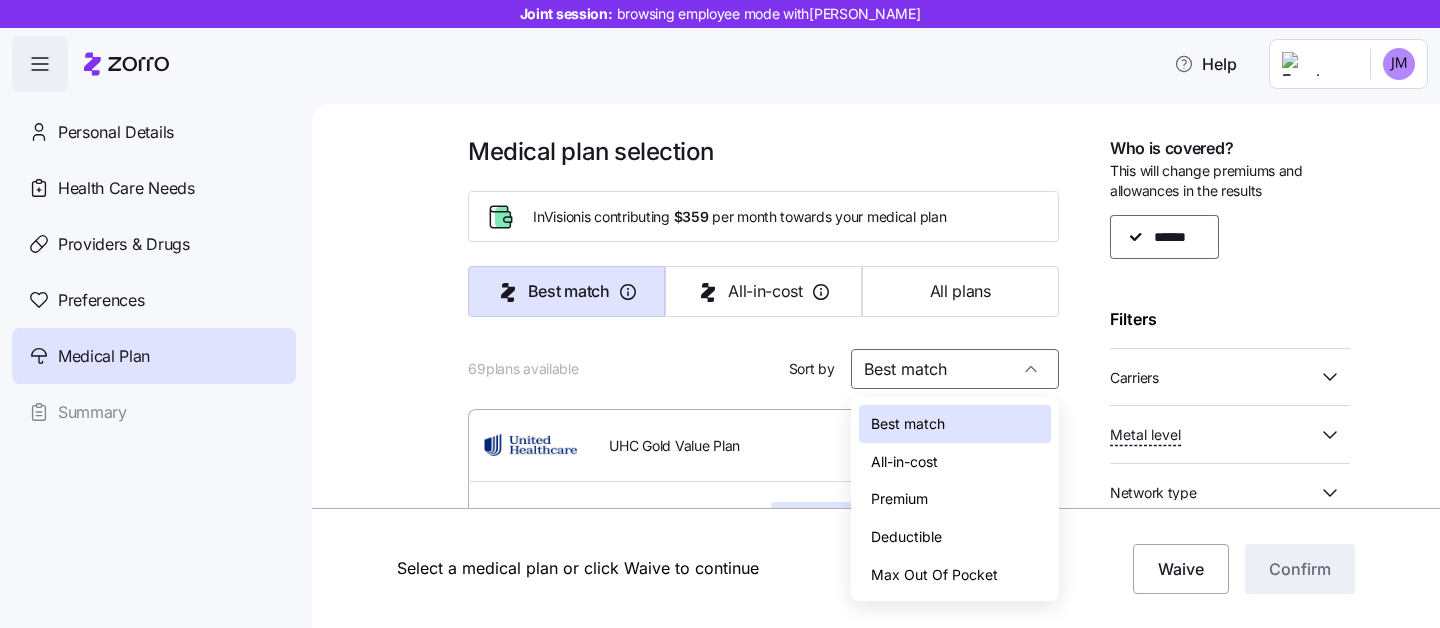click on "Deductible" at bounding box center [906, 537] 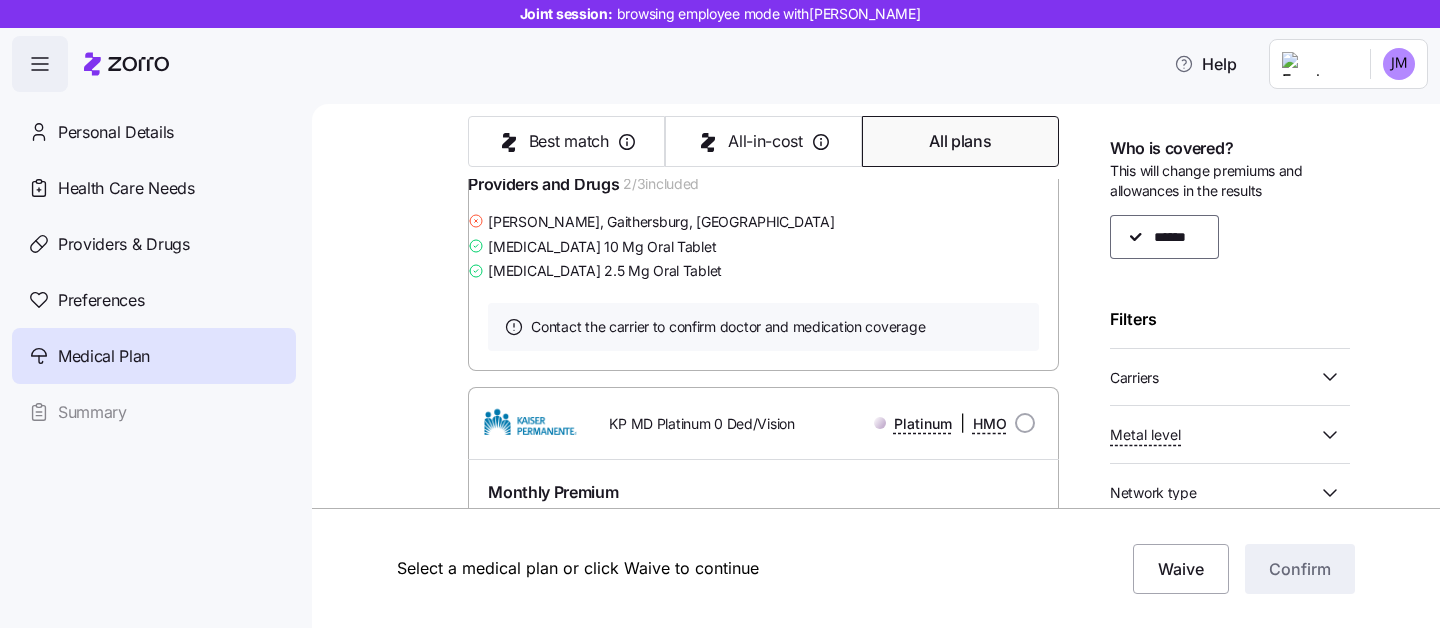 scroll, scrollTop: 0, scrollLeft: 0, axis: both 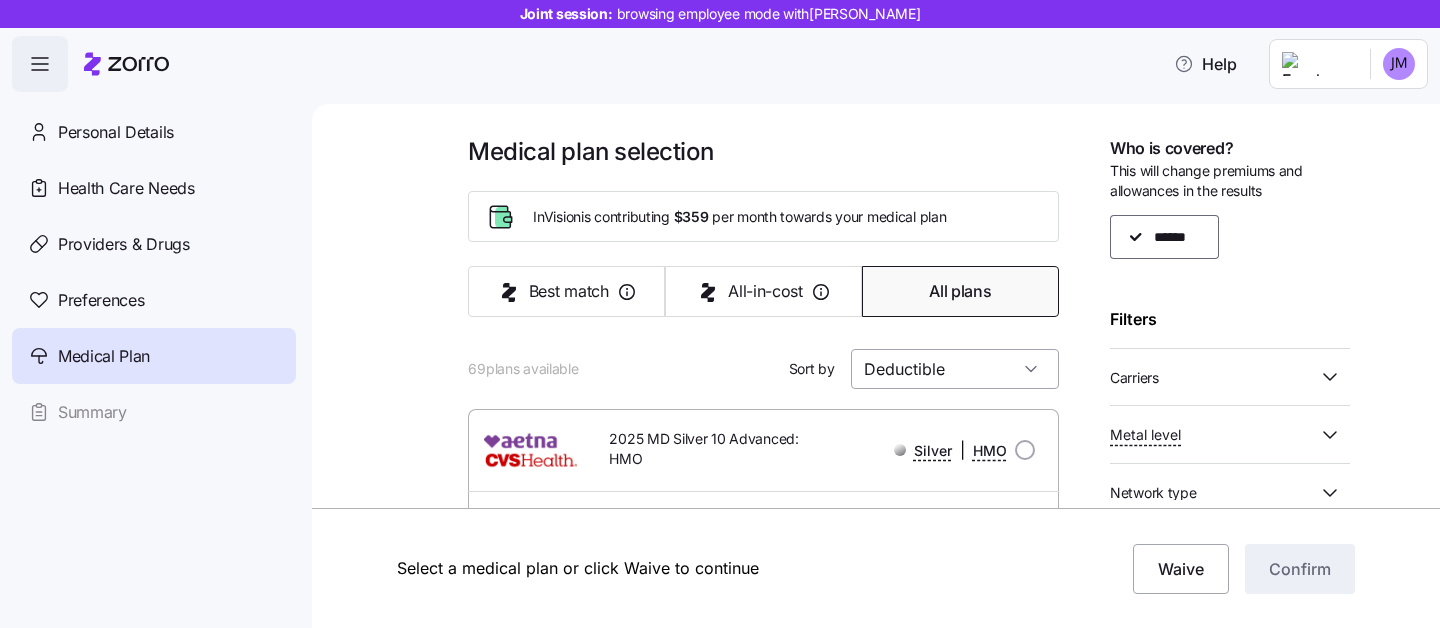 click on "Deductible" at bounding box center [955, 369] 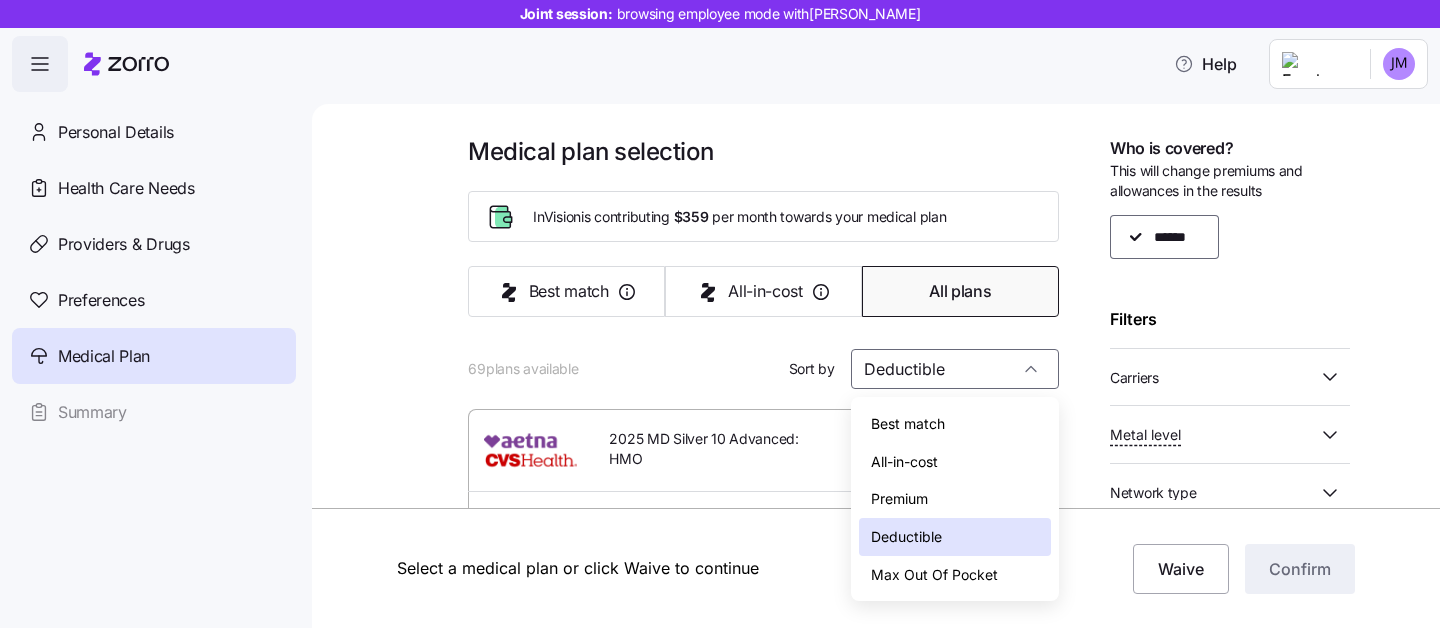 click on "Best match" at bounding box center (908, 424) 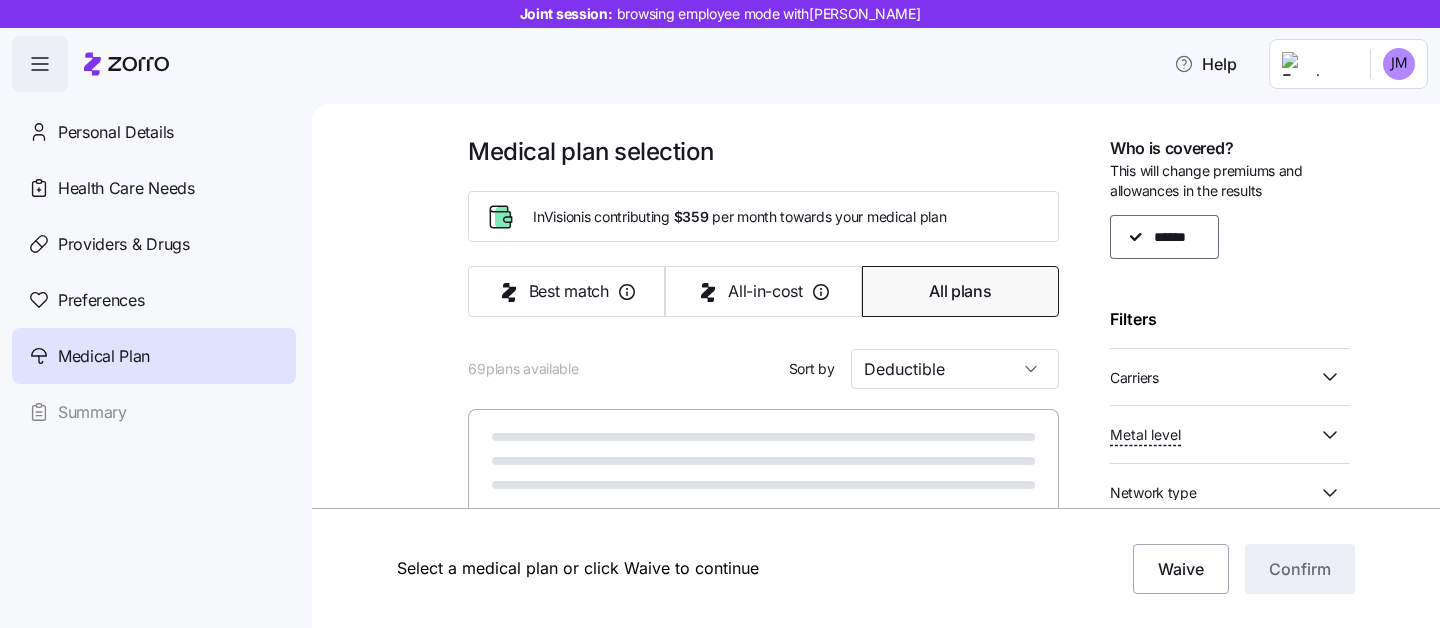 type on "Best match" 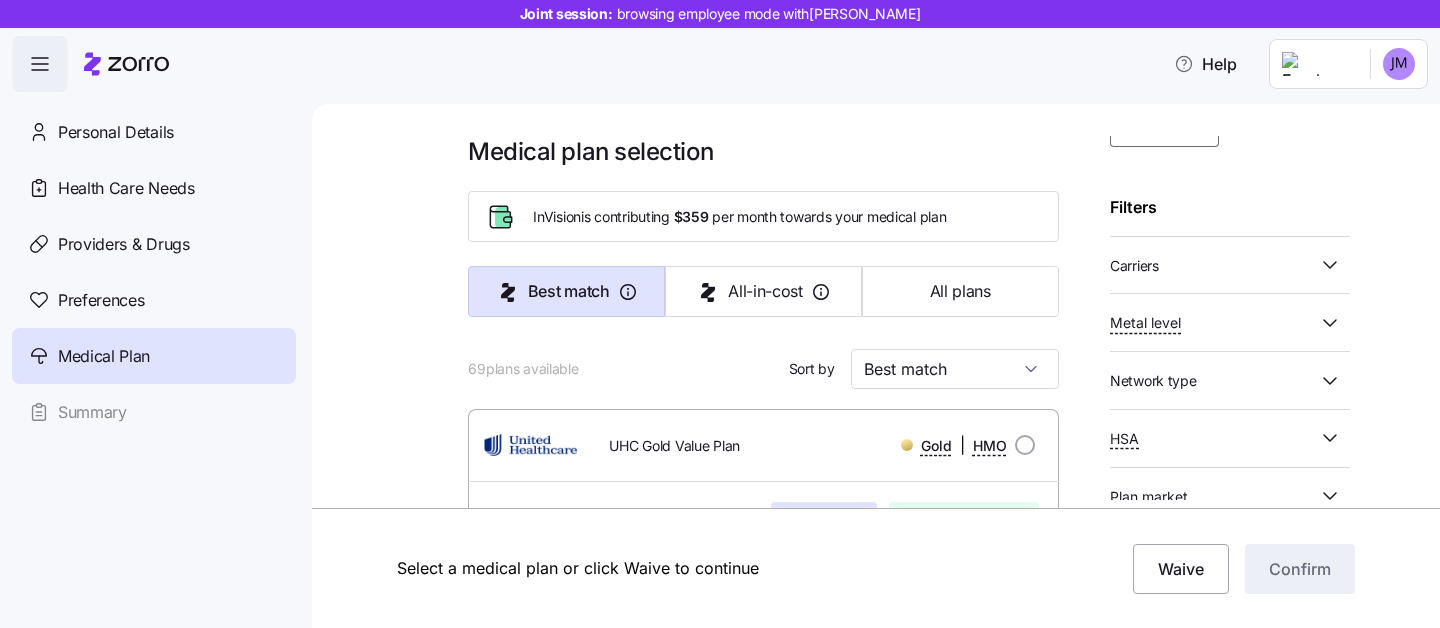 scroll, scrollTop: 176, scrollLeft: 0, axis: vertical 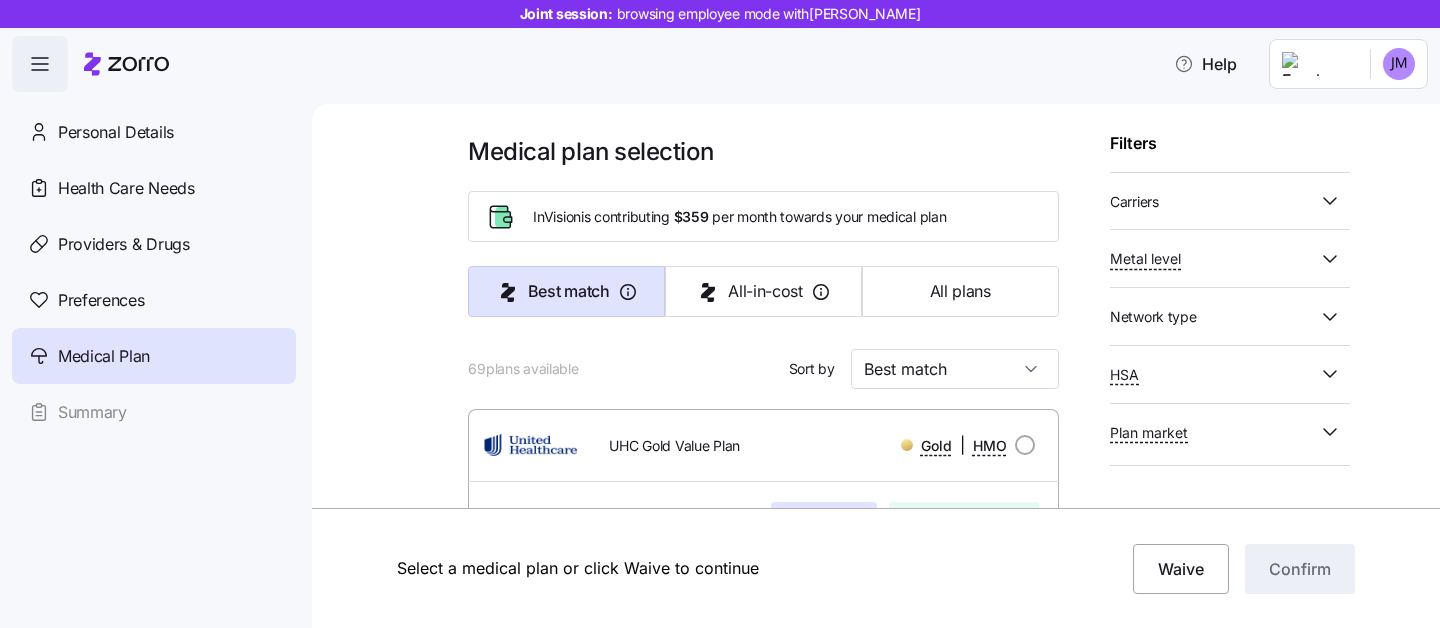 click on "Carriers" at bounding box center [1214, 201] 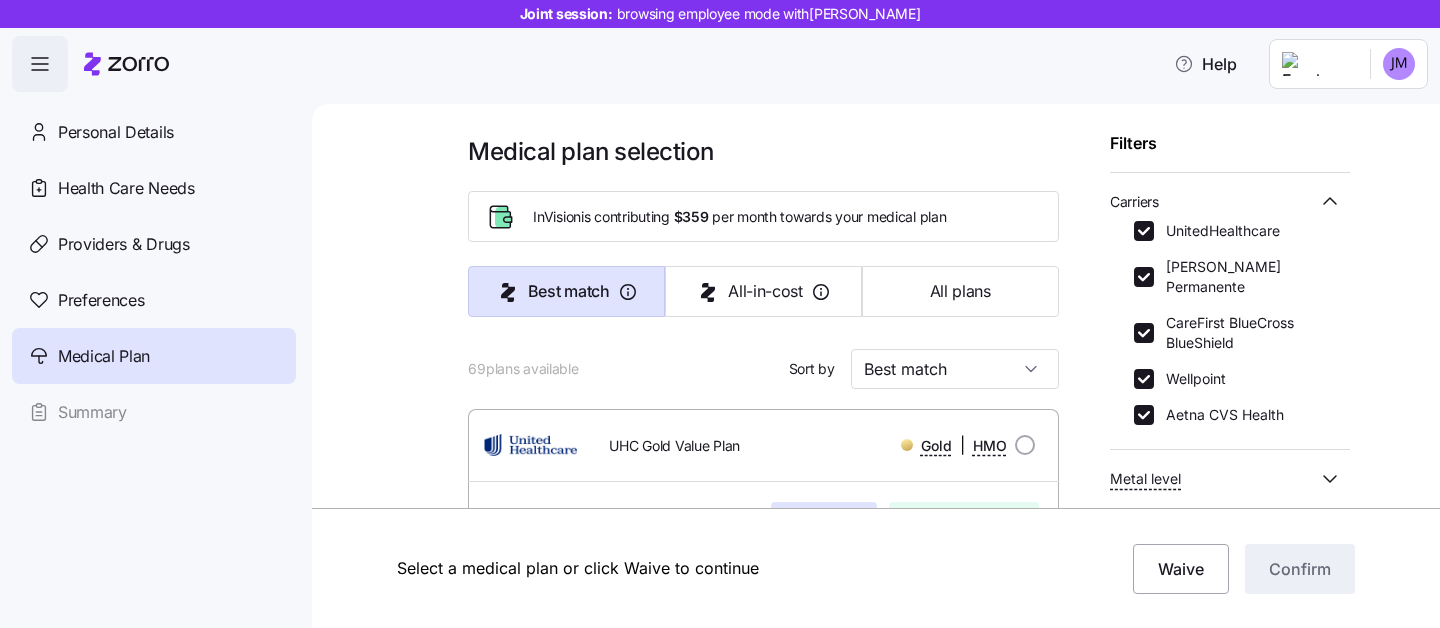 scroll, scrollTop: 220, scrollLeft: 0, axis: vertical 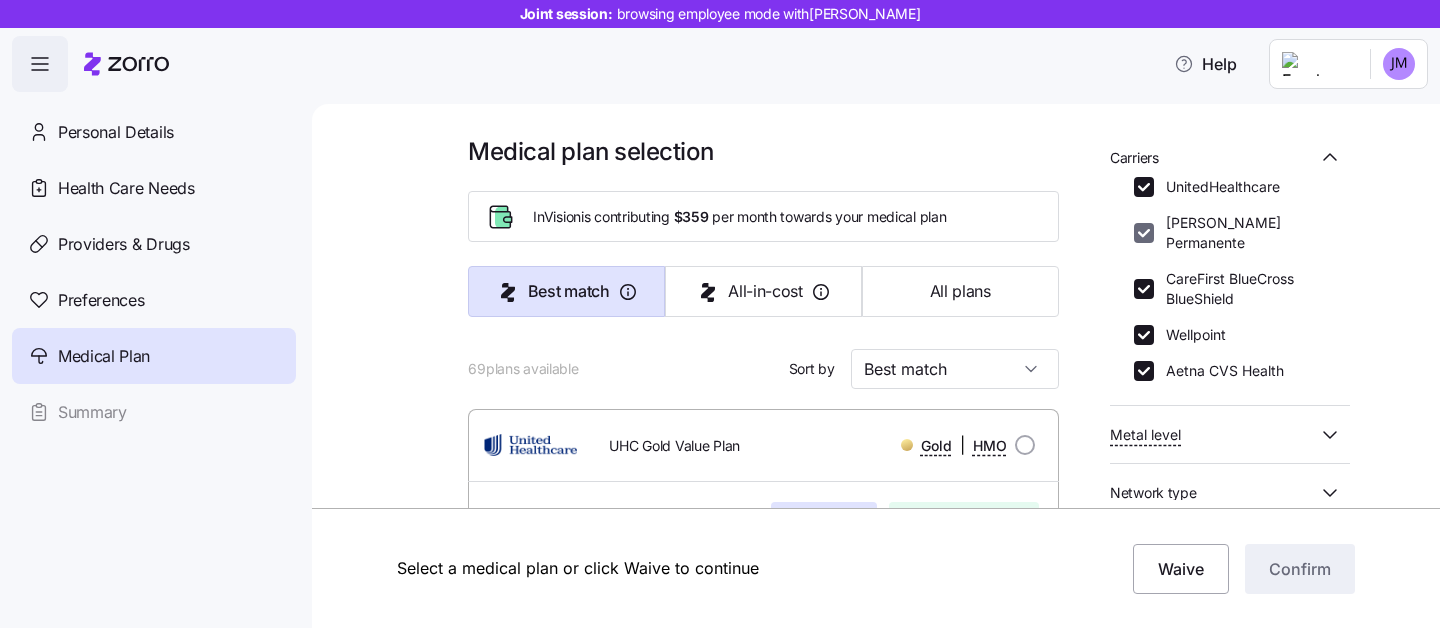 click on "Kaiser Permanente" at bounding box center [1144, 233] 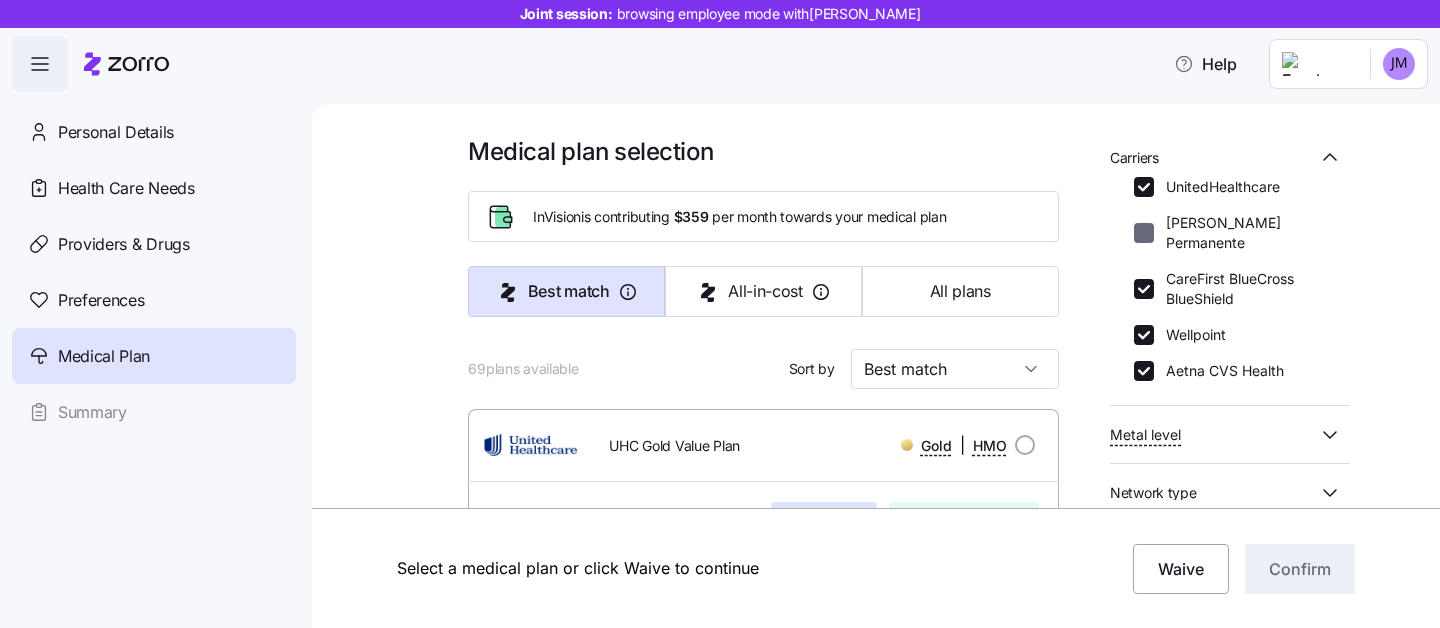 checkbox on "false" 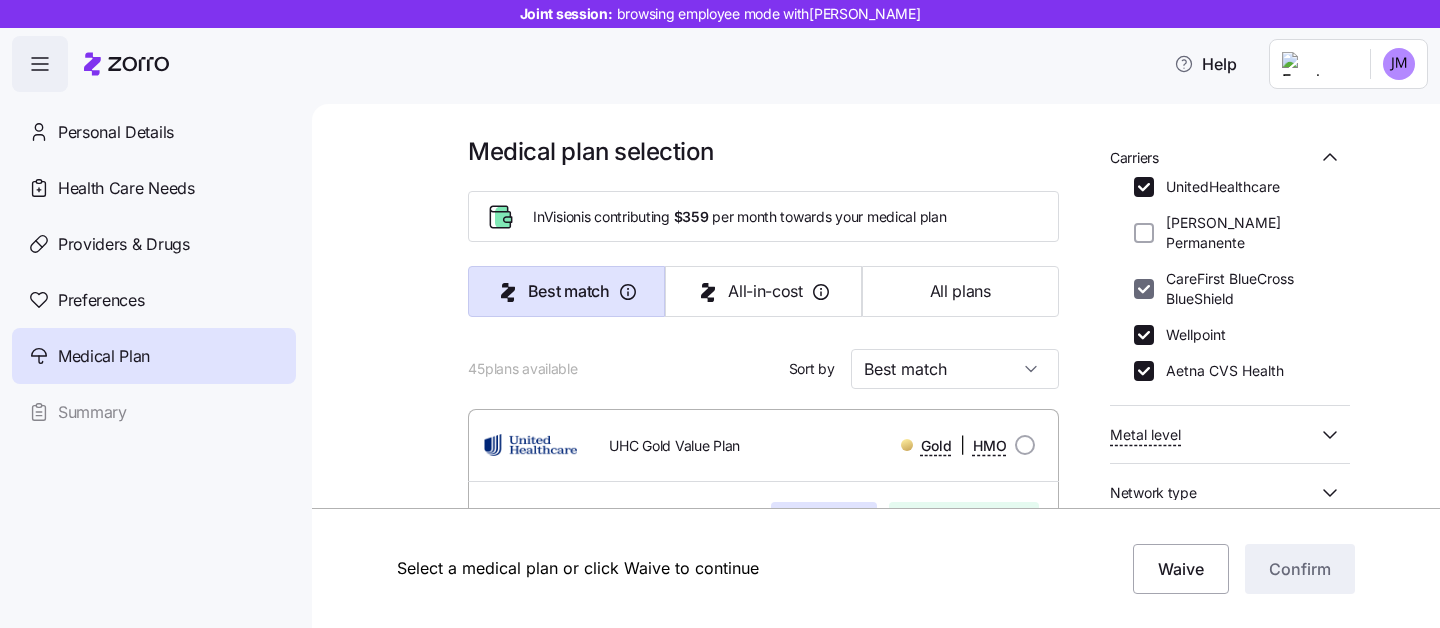 click on "CareFirst BlueCross BlueShield" at bounding box center [1144, 289] 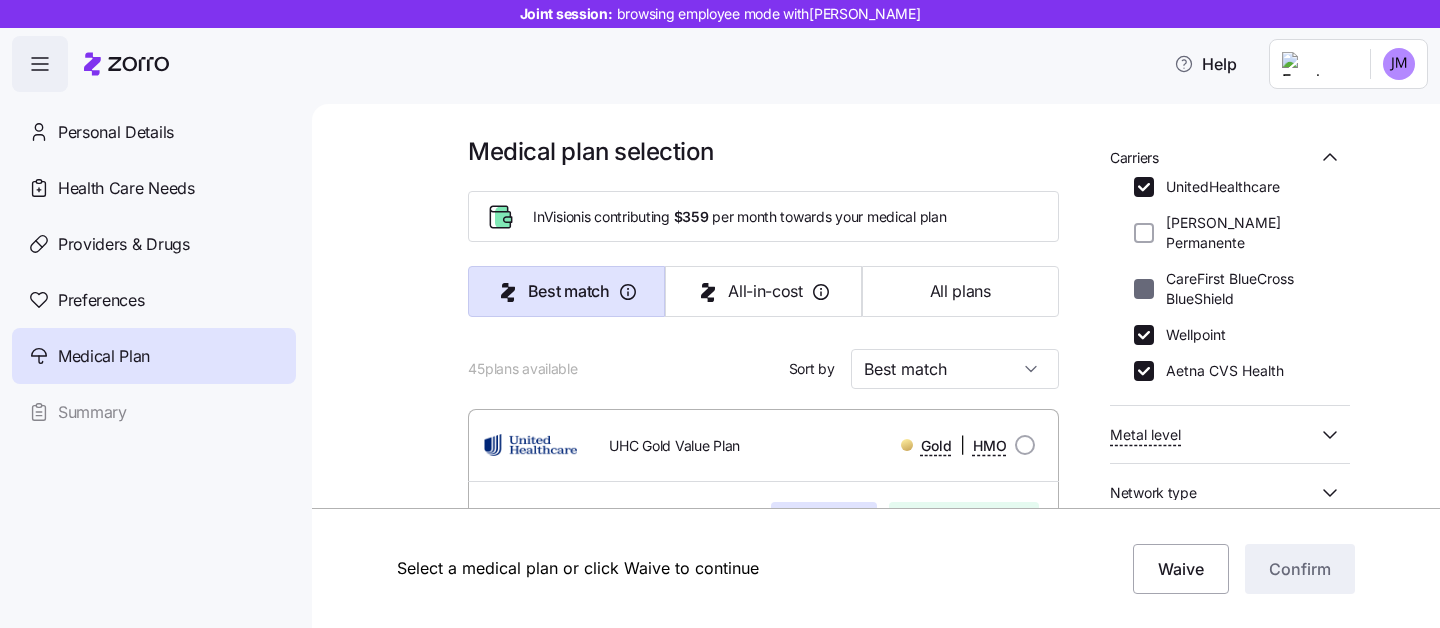 checkbox on "false" 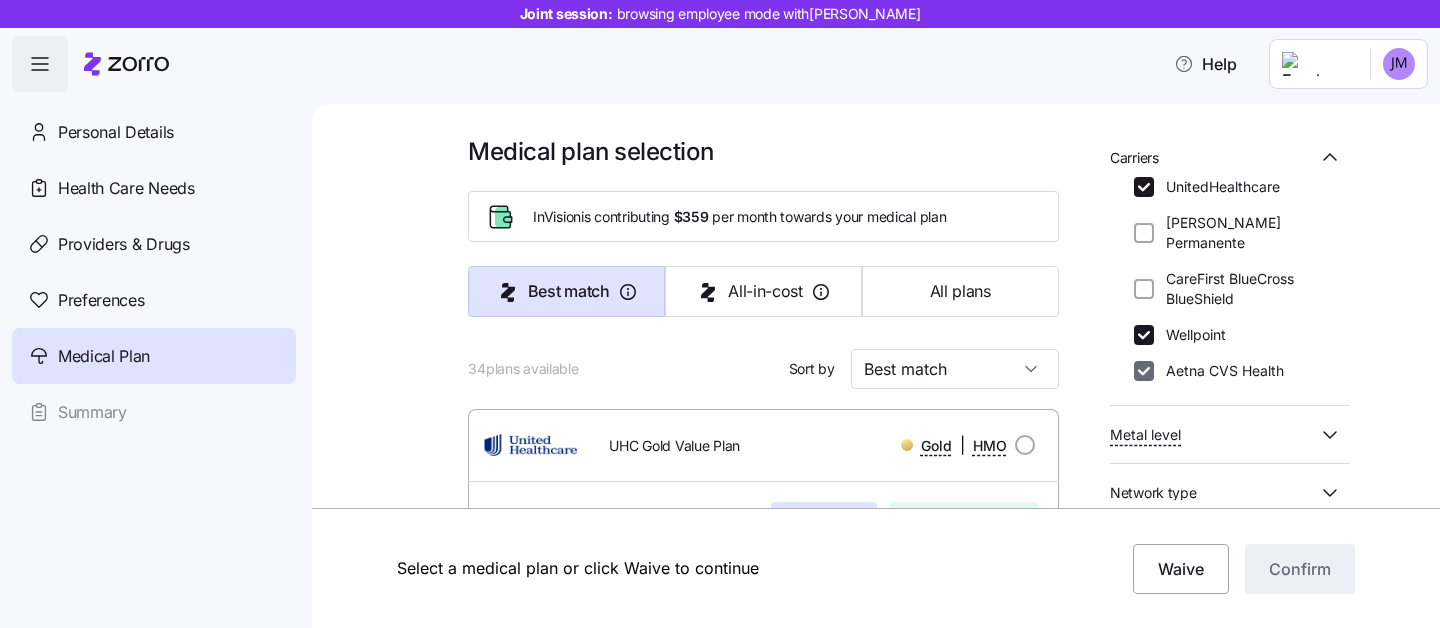 click on "Aetna CVS Health" at bounding box center (1144, 371) 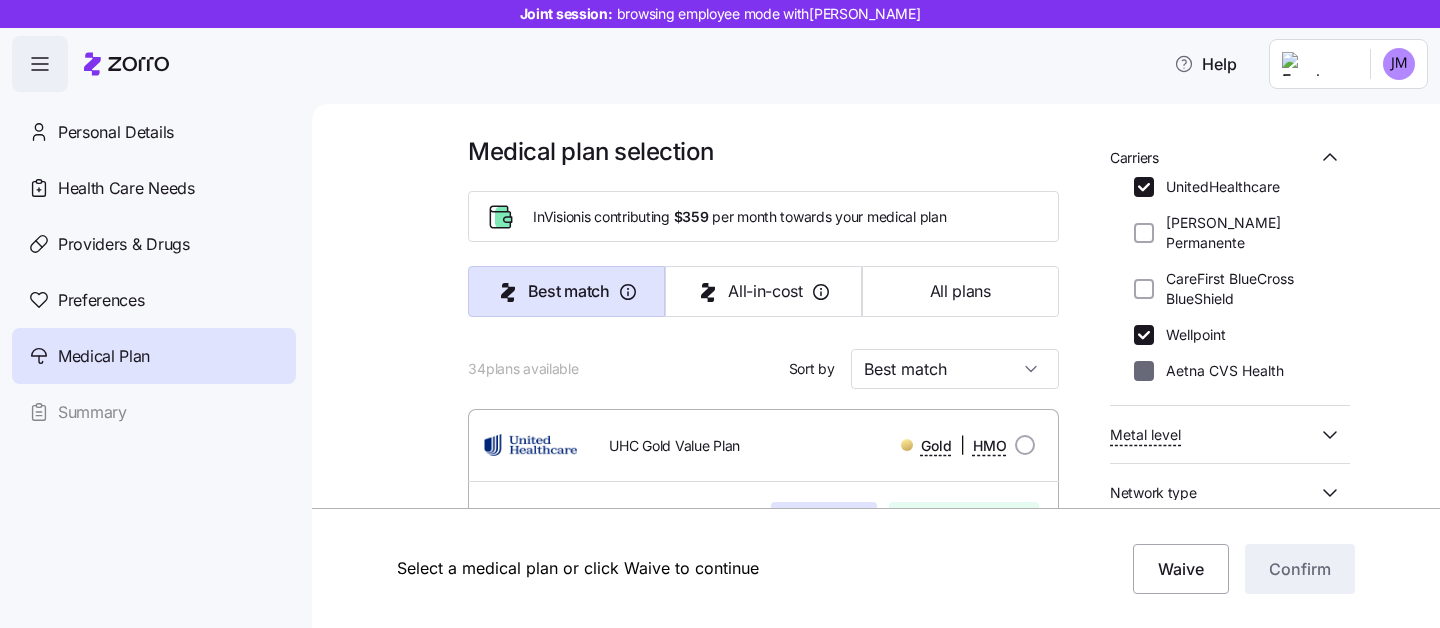 checkbox on "false" 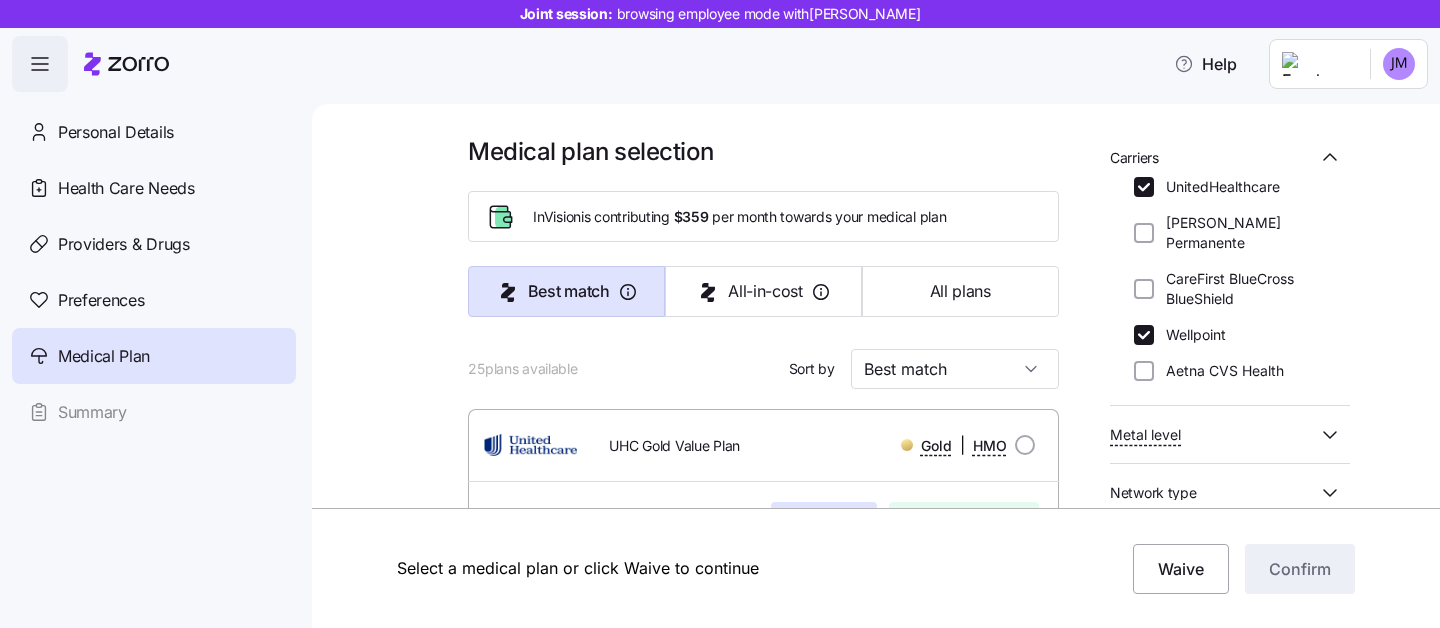 click on "Medical plan selection InVision  is contributing   $359   per month towards your medical plan Best match All-in-cost All plans 25  plans available Sort by Best match UHC Gold Value Plan   Gold | HMO Monthly Premium Best match Lowest All-In-Cost You $21.68 Employer $359 Total $380.68 Plan Information Deductible $1,150 Max-out-of-pocket $6,750 All-In-Cost $ $$$ Not HSA eligible Referrals required Joseph   Mauer ,  06/15/1983 ,   364 Main Street, Gaithersburg, MD 20878-5567, USA ; Who is covered:   Me ;   Employer contribution:  up to $359 Medical Plan UHC Gold Value Plan   Gold  |  HMO Summary of benefits Select Best match Lowest All-In-Cost Premium Total Premium $380.68 After allowance $21.68 Deductible Individual: Medical $1,000 Individual: Drug $150 Family: Medical $2,000 Family: Drug $300 Max Out of Pocket Individual: Medical $6,750 Individual: Drug 0 Family: Medical $13,900 Family: Drug 0 HSA Eligible HSA Eligible No Doctor visits Primary Care In-Network: $10 / Out-of-Network: Not Covered Specialist ID:" at bounding box center (890, 1917) 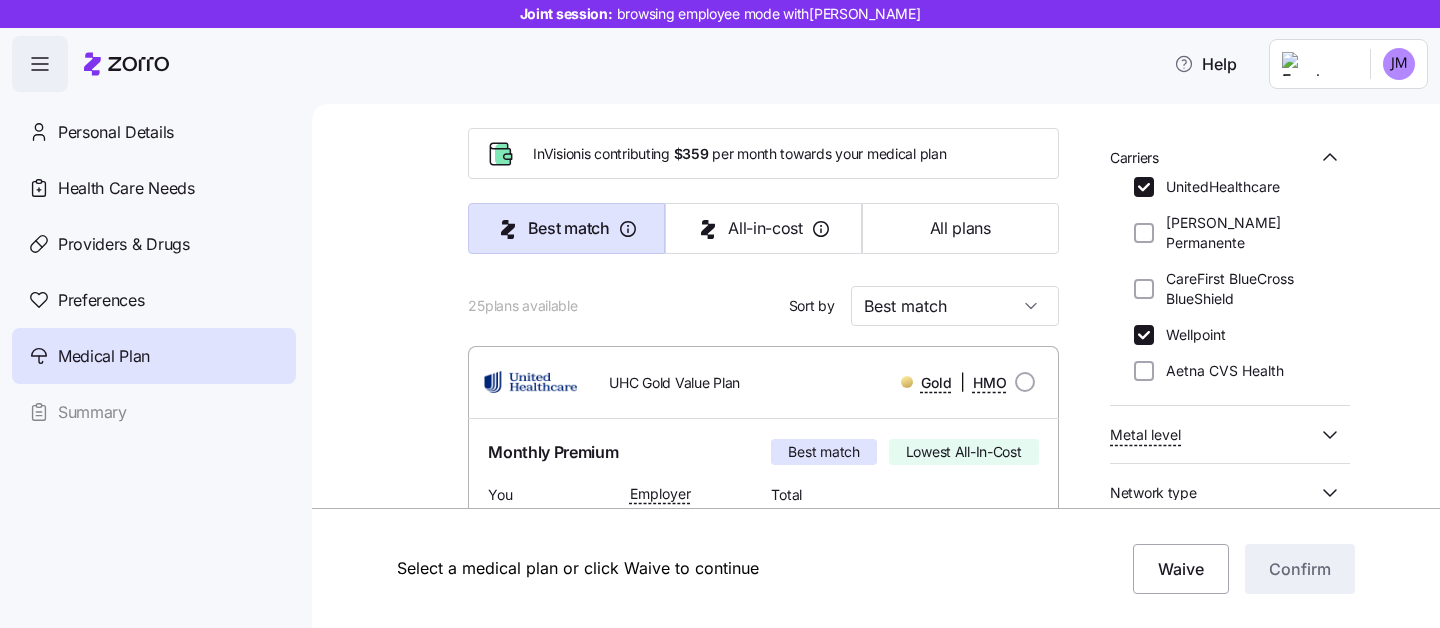 scroll, scrollTop: 394, scrollLeft: 0, axis: vertical 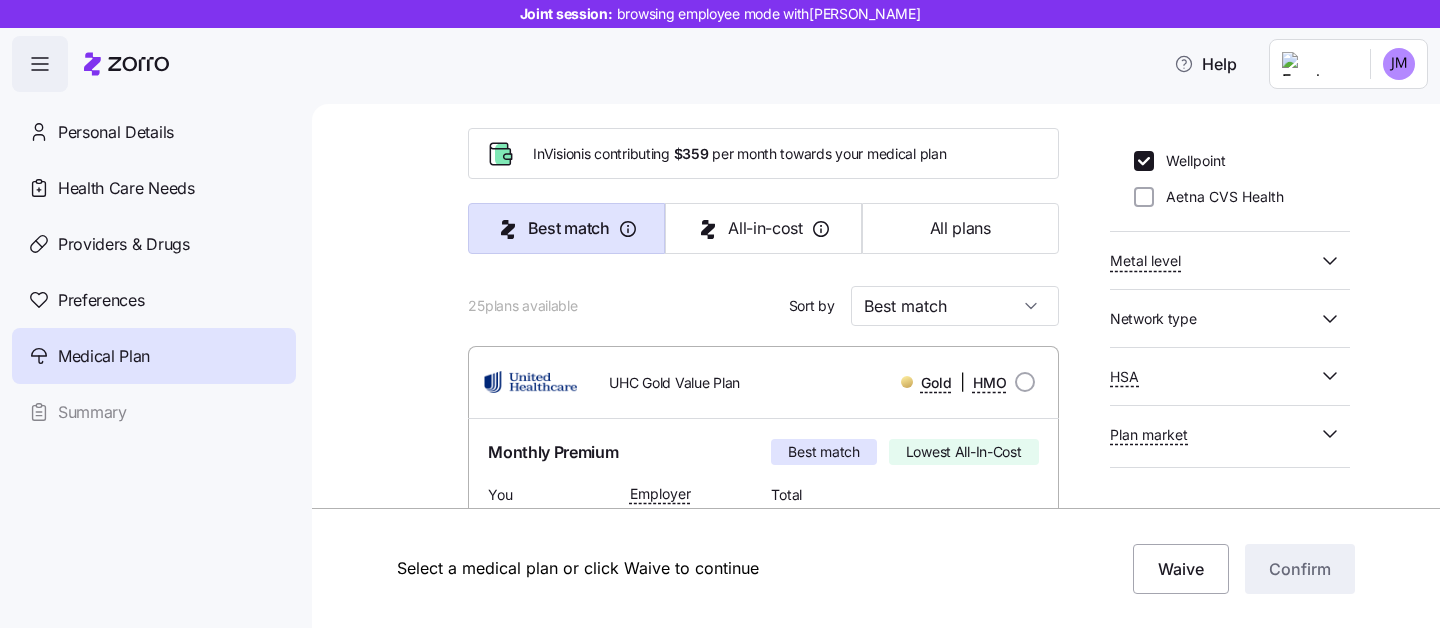 click on "HSA" at bounding box center (1214, 376) 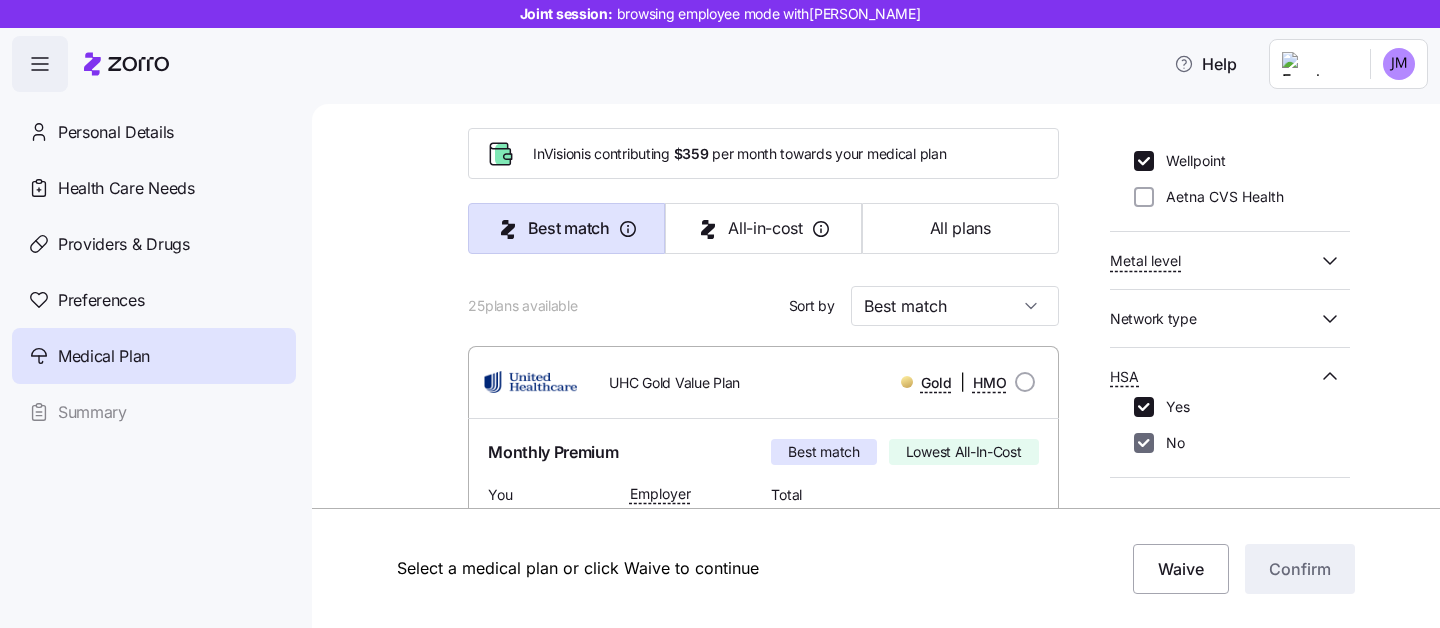 click on "No" at bounding box center [1144, 443] 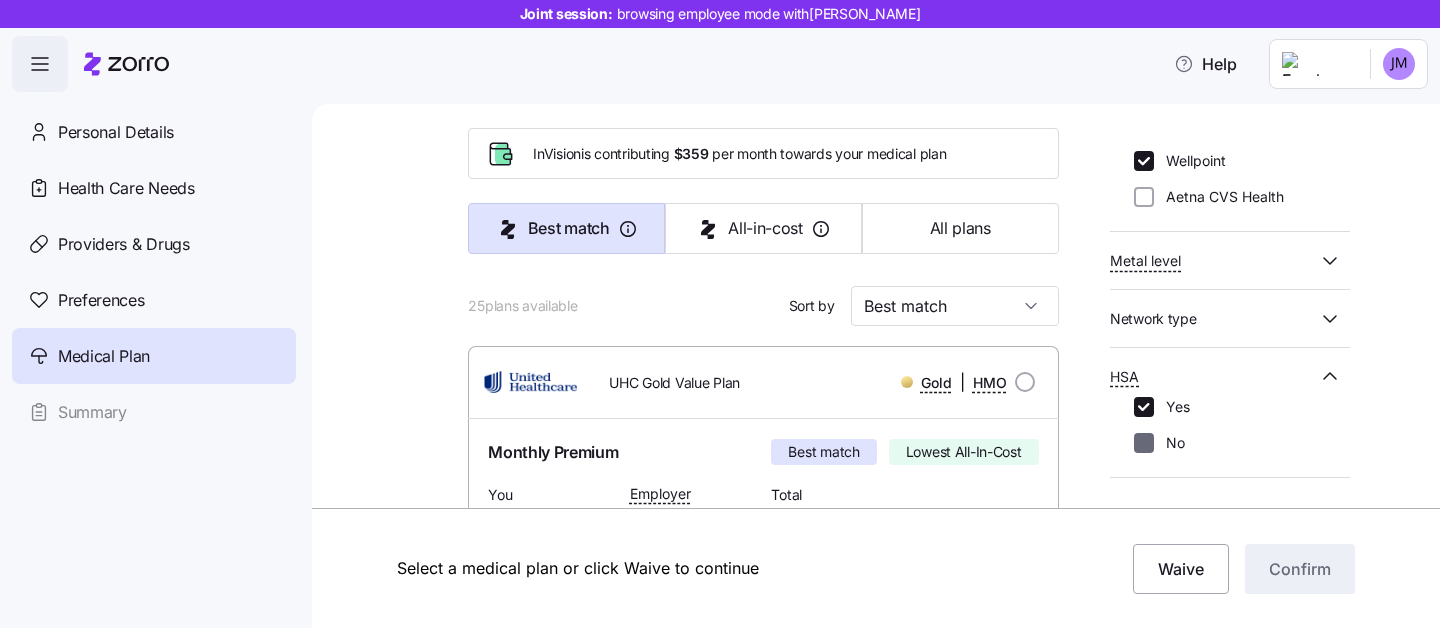 checkbox on "false" 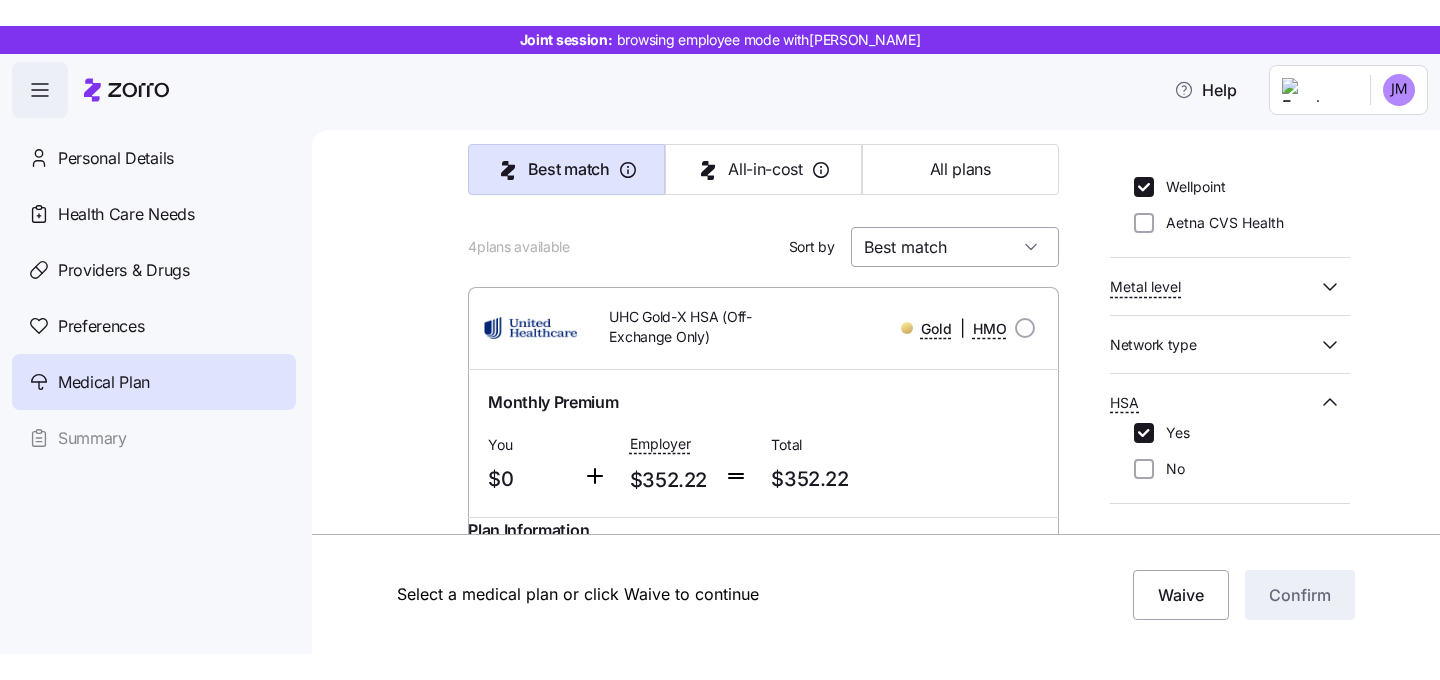 scroll, scrollTop: 0, scrollLeft: 0, axis: both 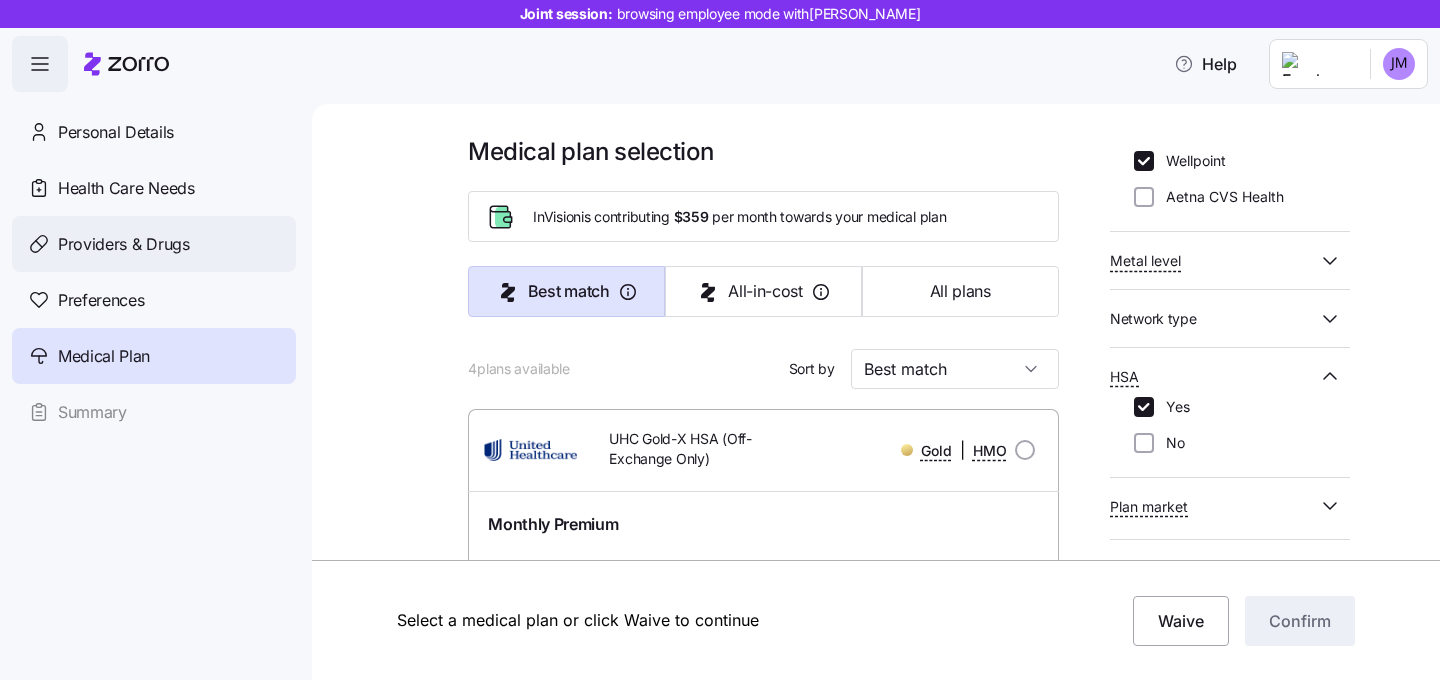 click on "Providers & Drugs" at bounding box center (154, 244) 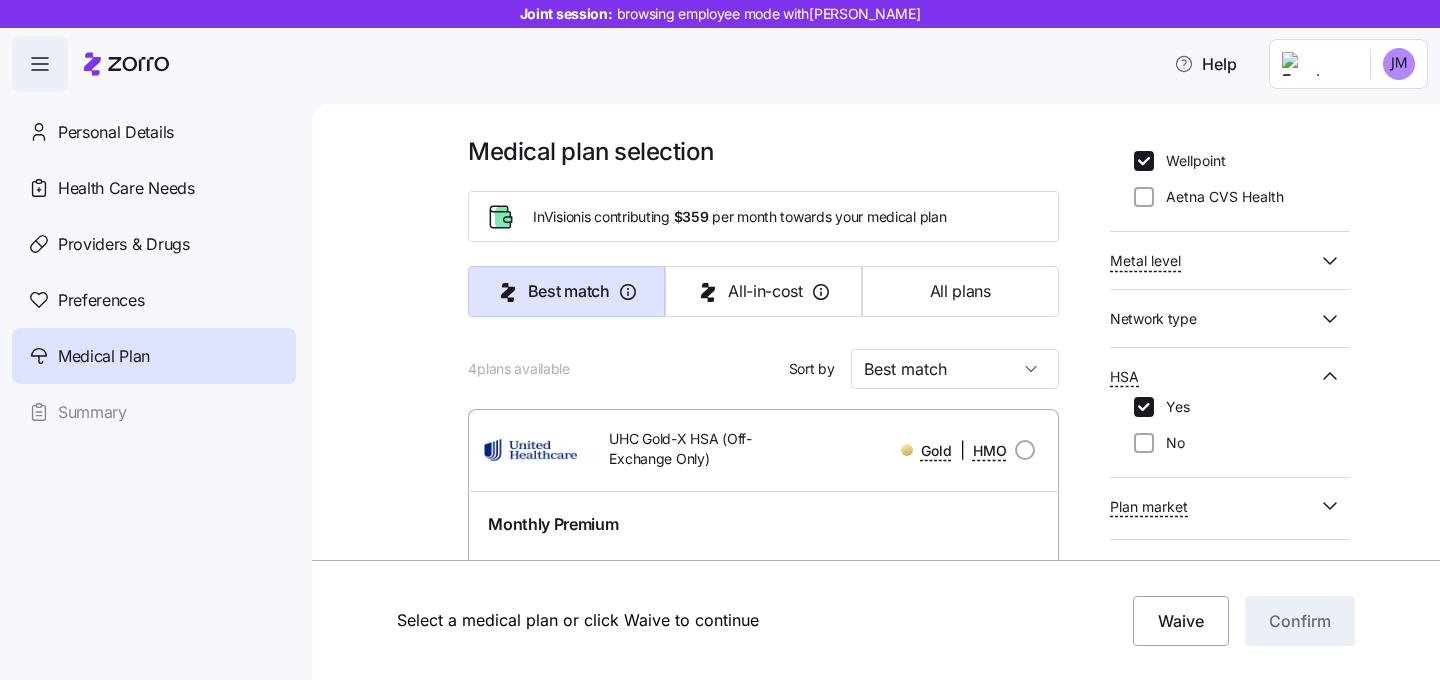 click on "Joint session: browsing employee mode with  Joseph Mauer Help" at bounding box center (720, 46) 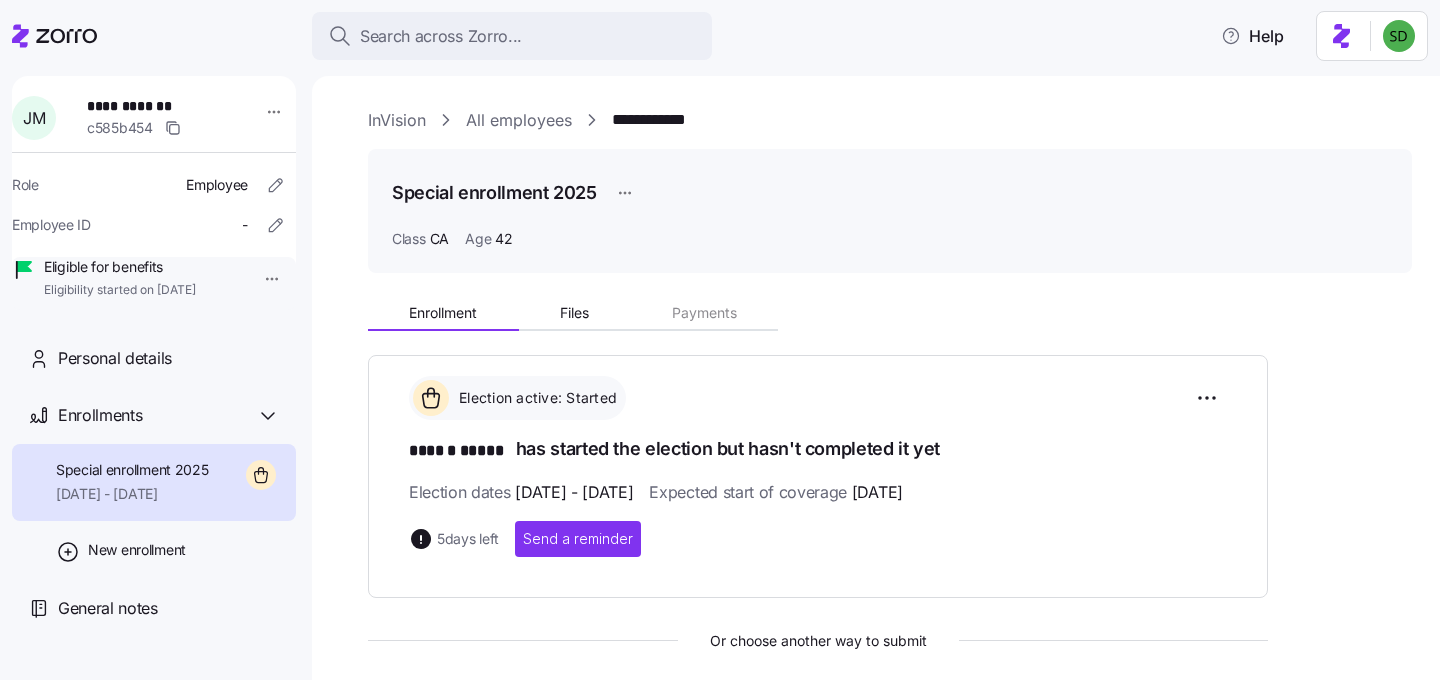 scroll, scrollTop: 0, scrollLeft: 0, axis: both 